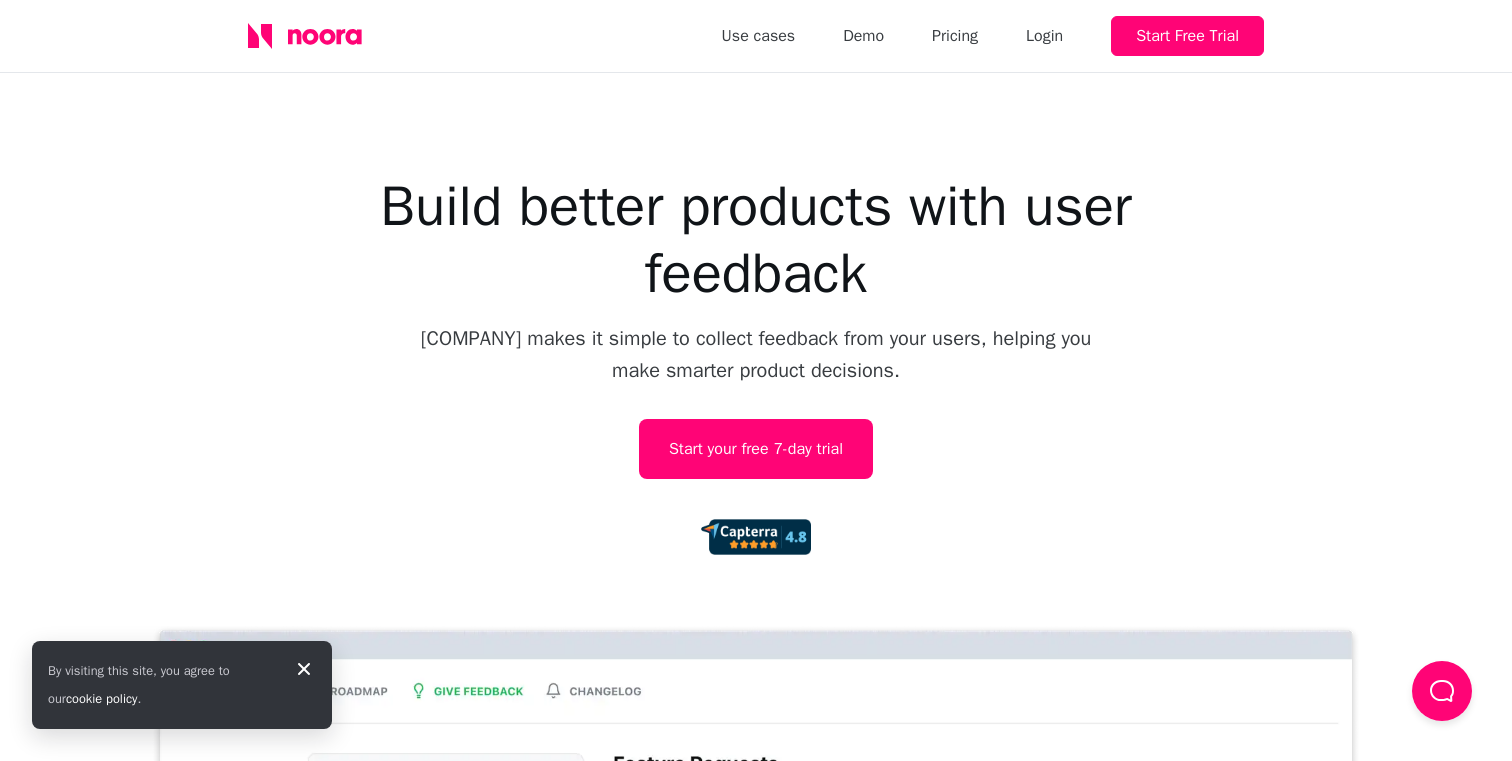scroll, scrollTop: 0, scrollLeft: 0, axis: both 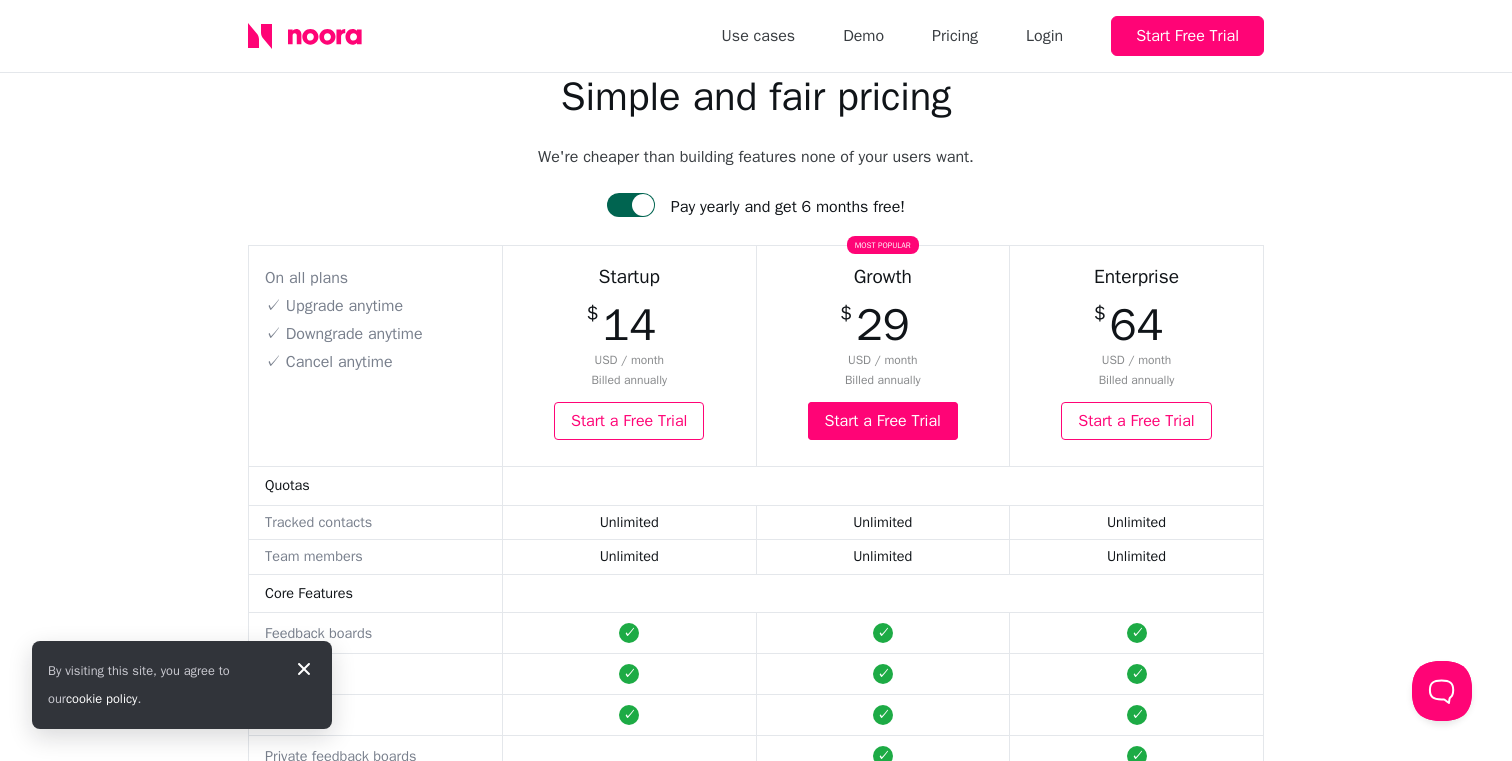click on "Startup" at bounding box center [629, 277] 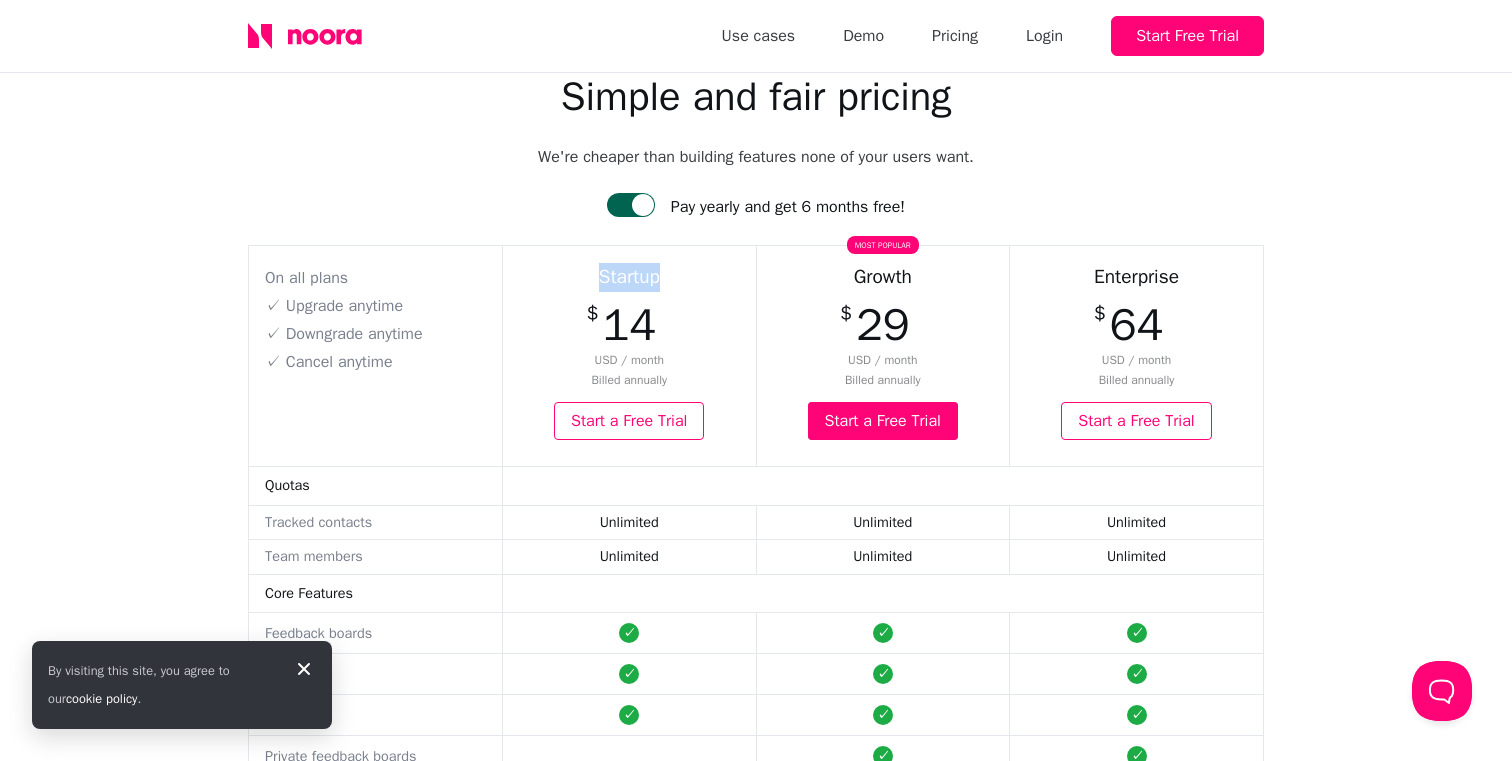 click on "Startup" at bounding box center [629, 277] 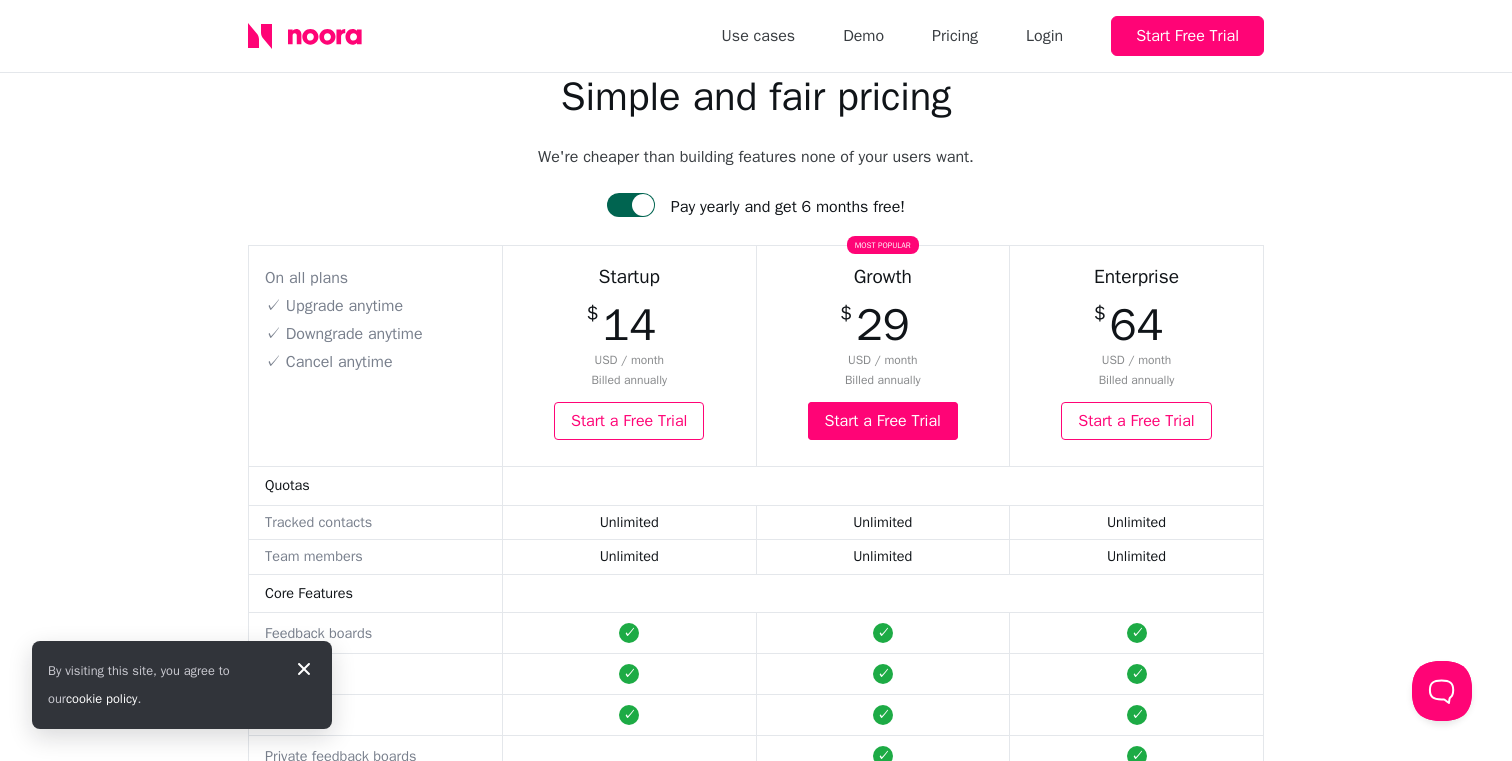 click on "Growth" at bounding box center (883, 277) 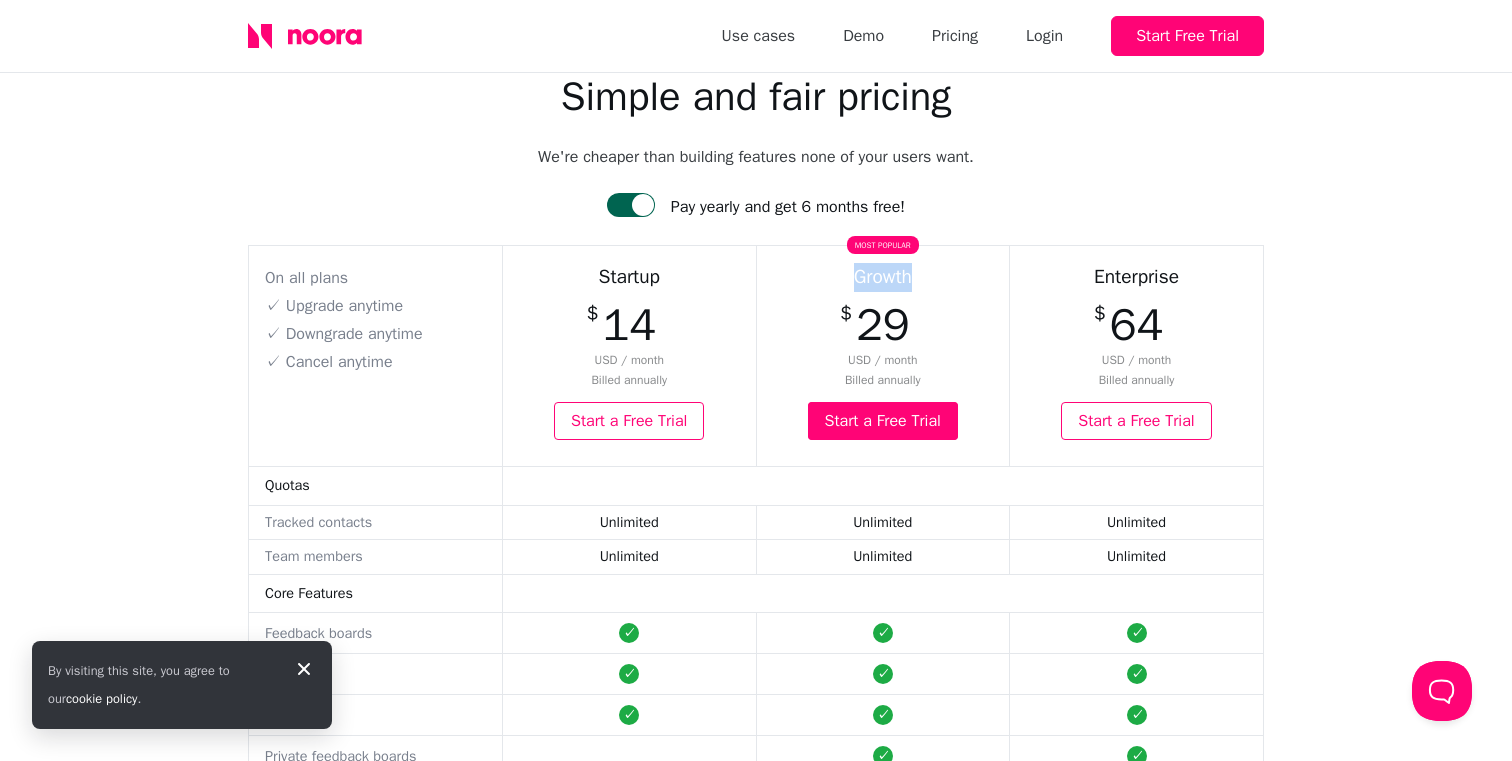 click on "Growth" at bounding box center (883, 277) 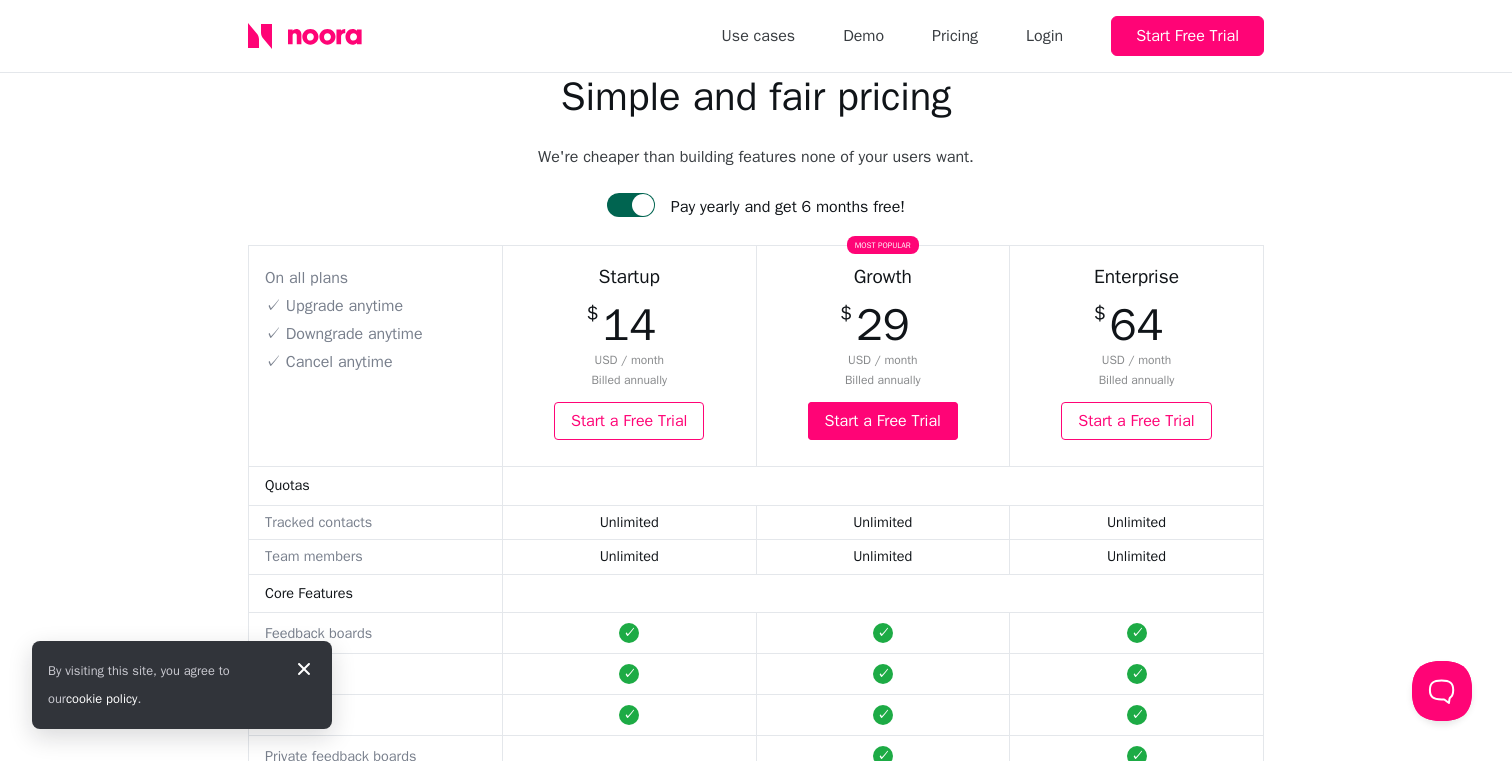 click at bounding box center (631, 205) 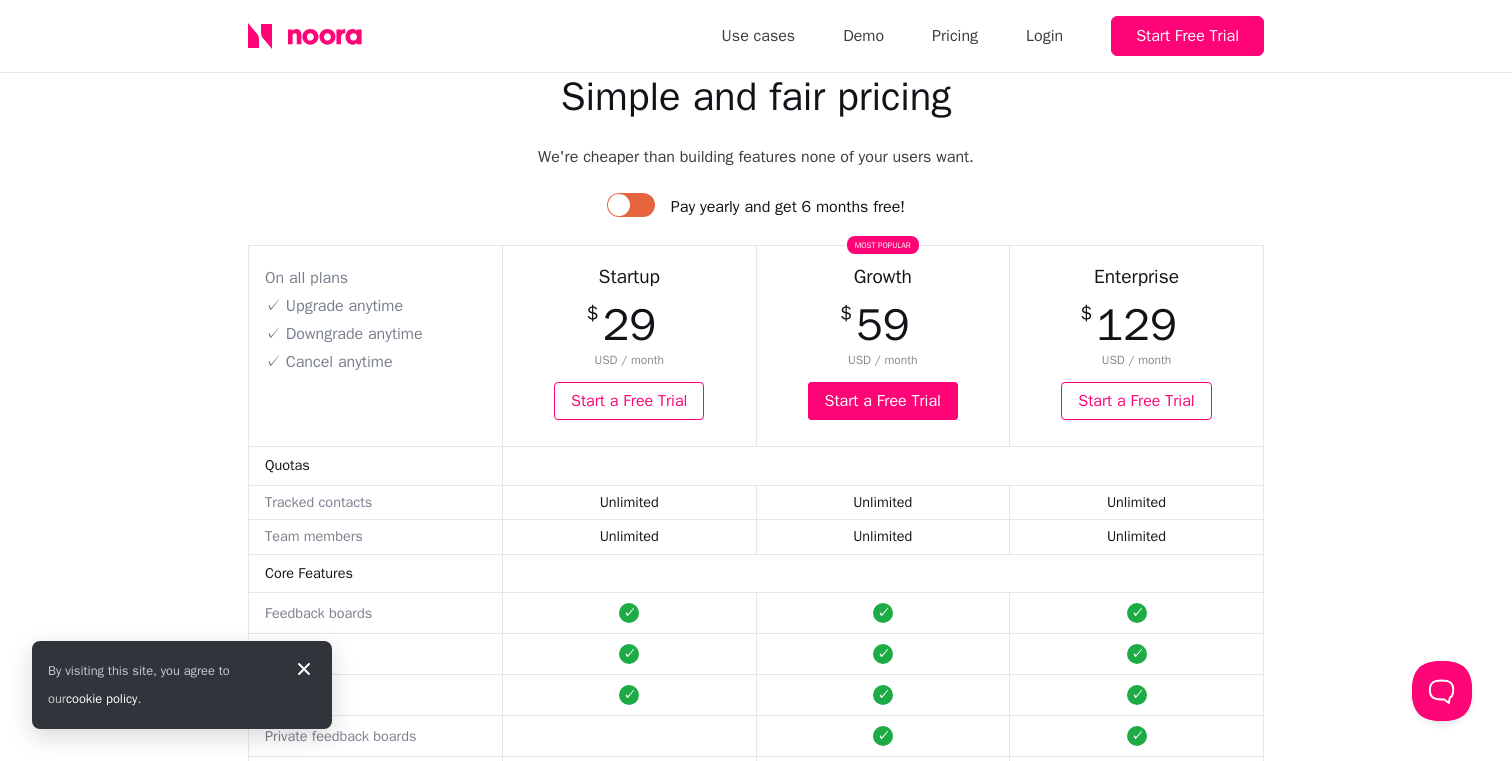 click on "29" at bounding box center [629, 325] 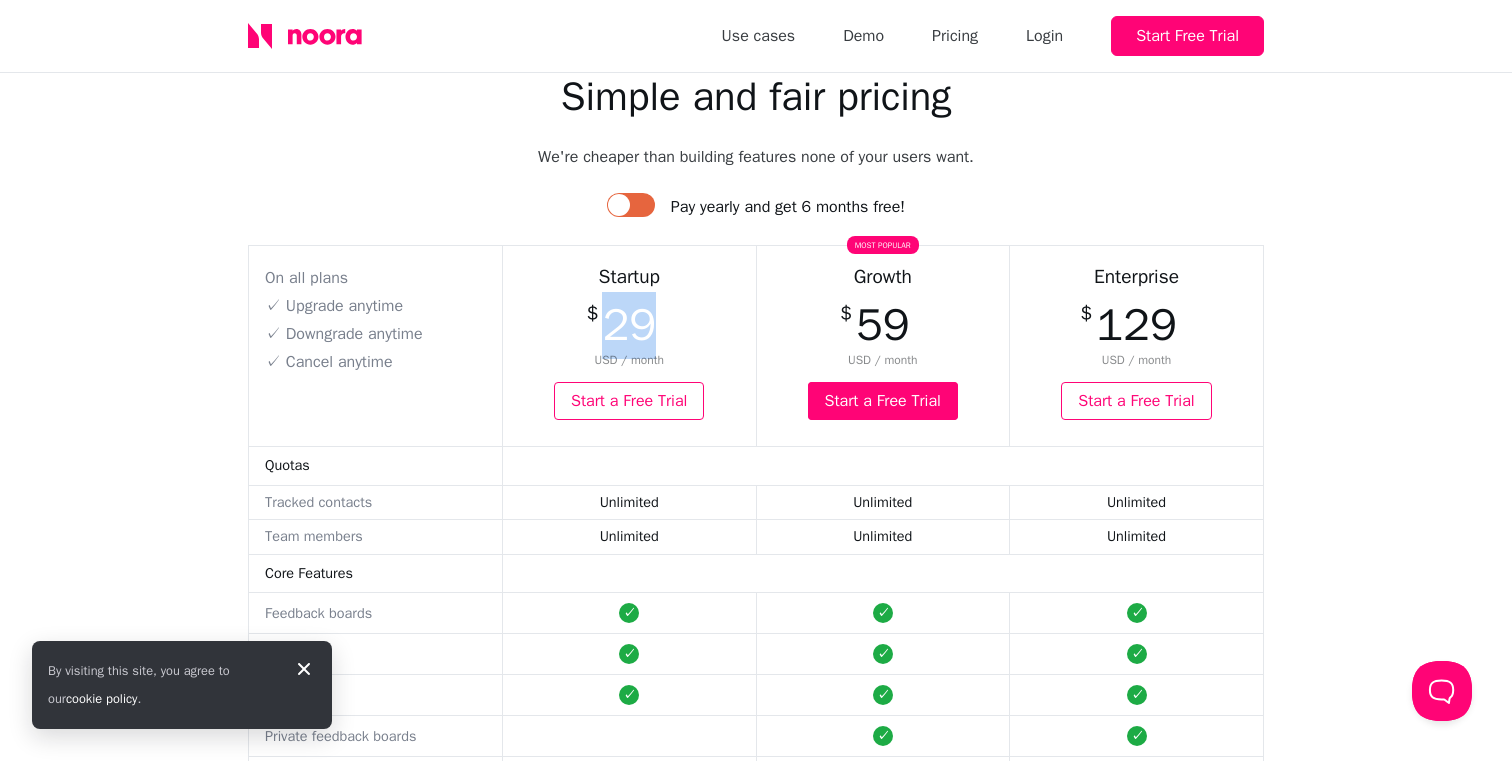 click on "29" at bounding box center (629, 325) 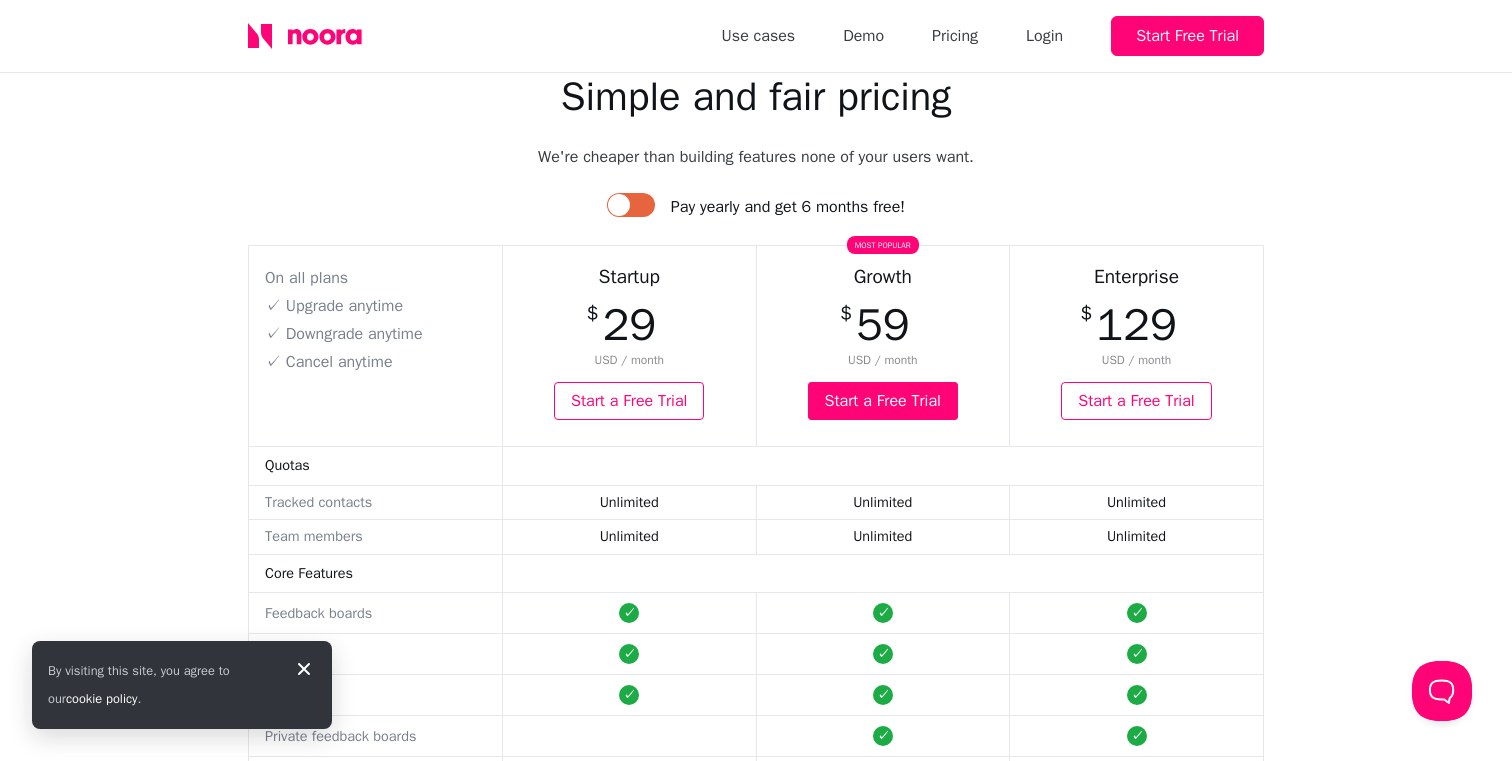 click on "59" at bounding box center [629, 325] 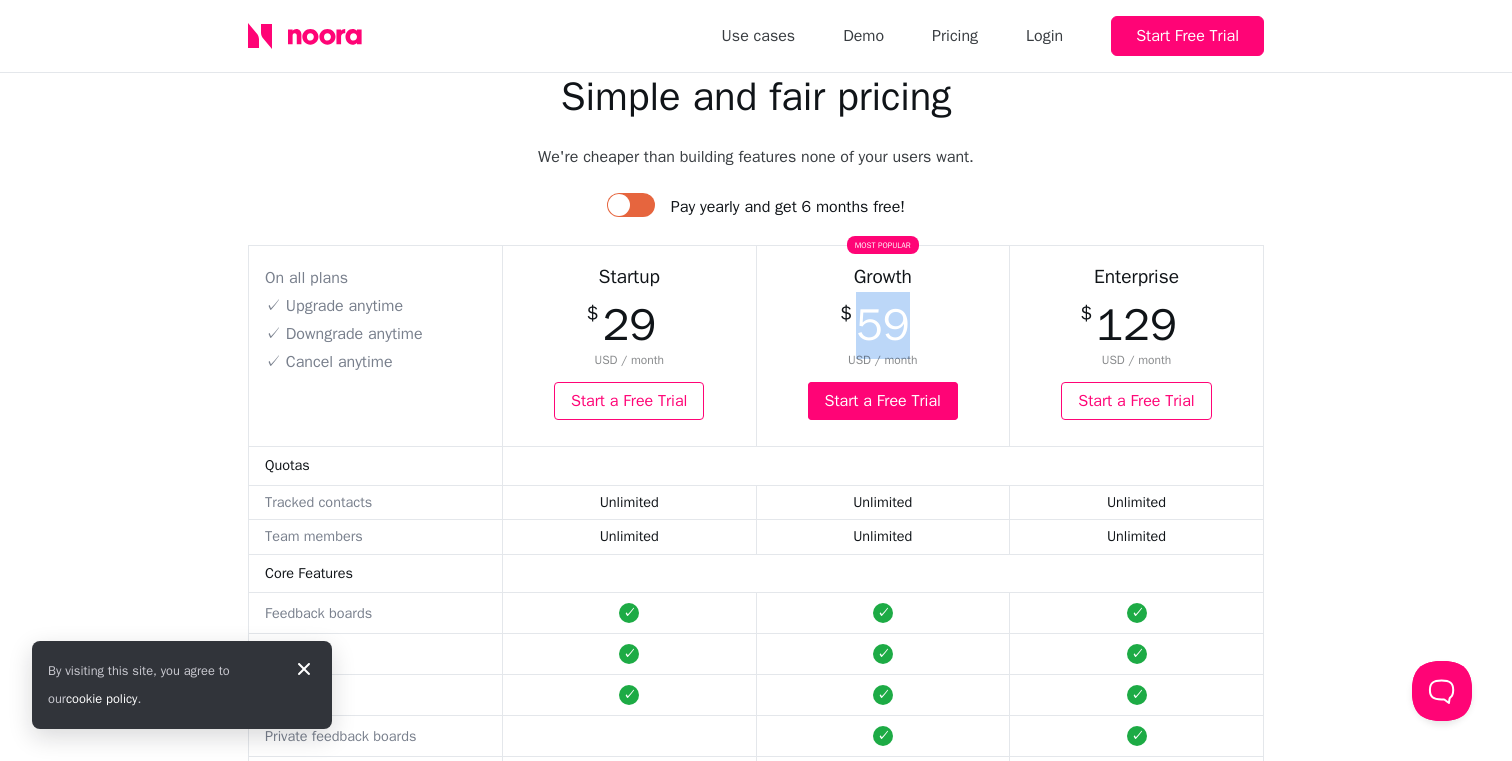 click on "59" at bounding box center [629, 325] 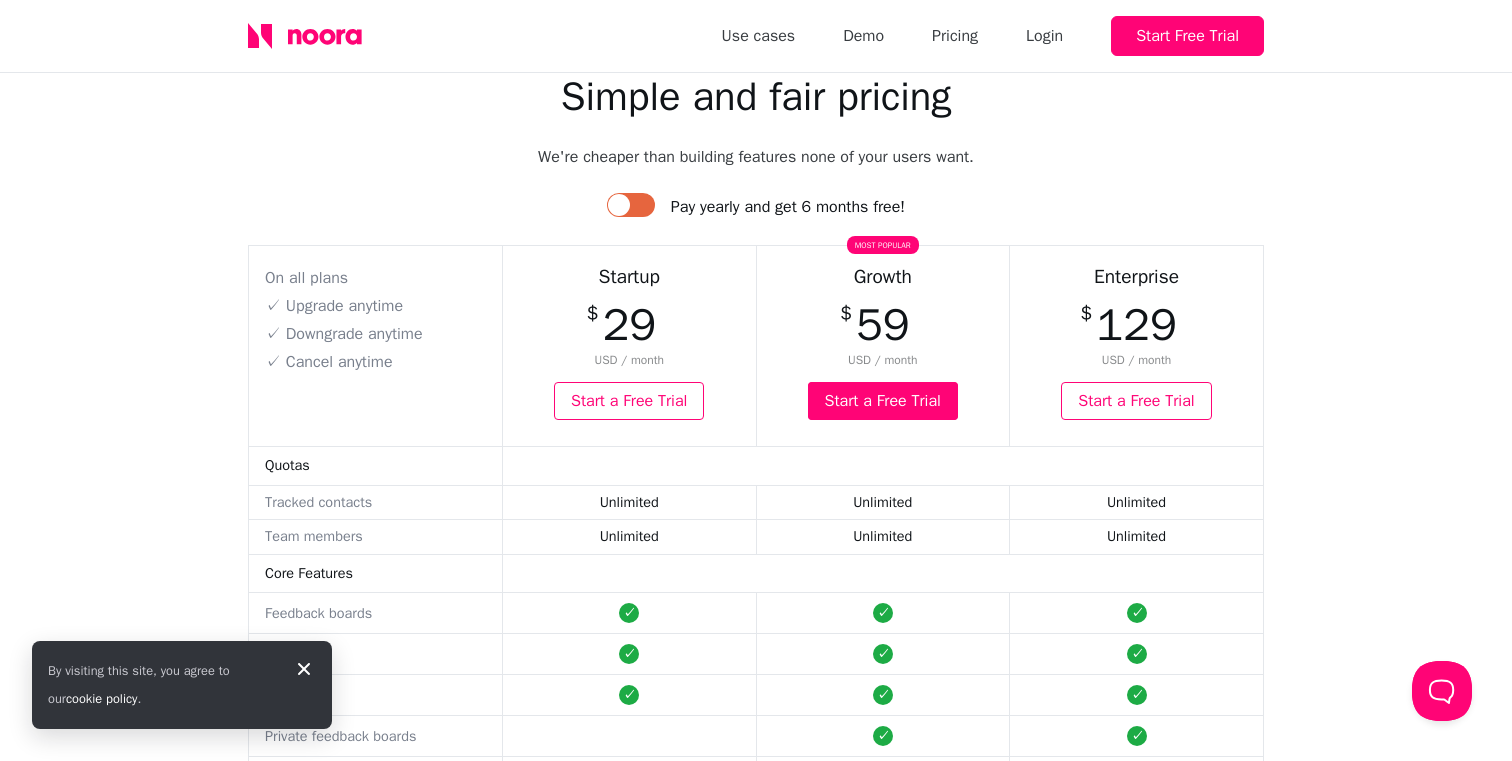 click on "Growth" at bounding box center (883, 277) 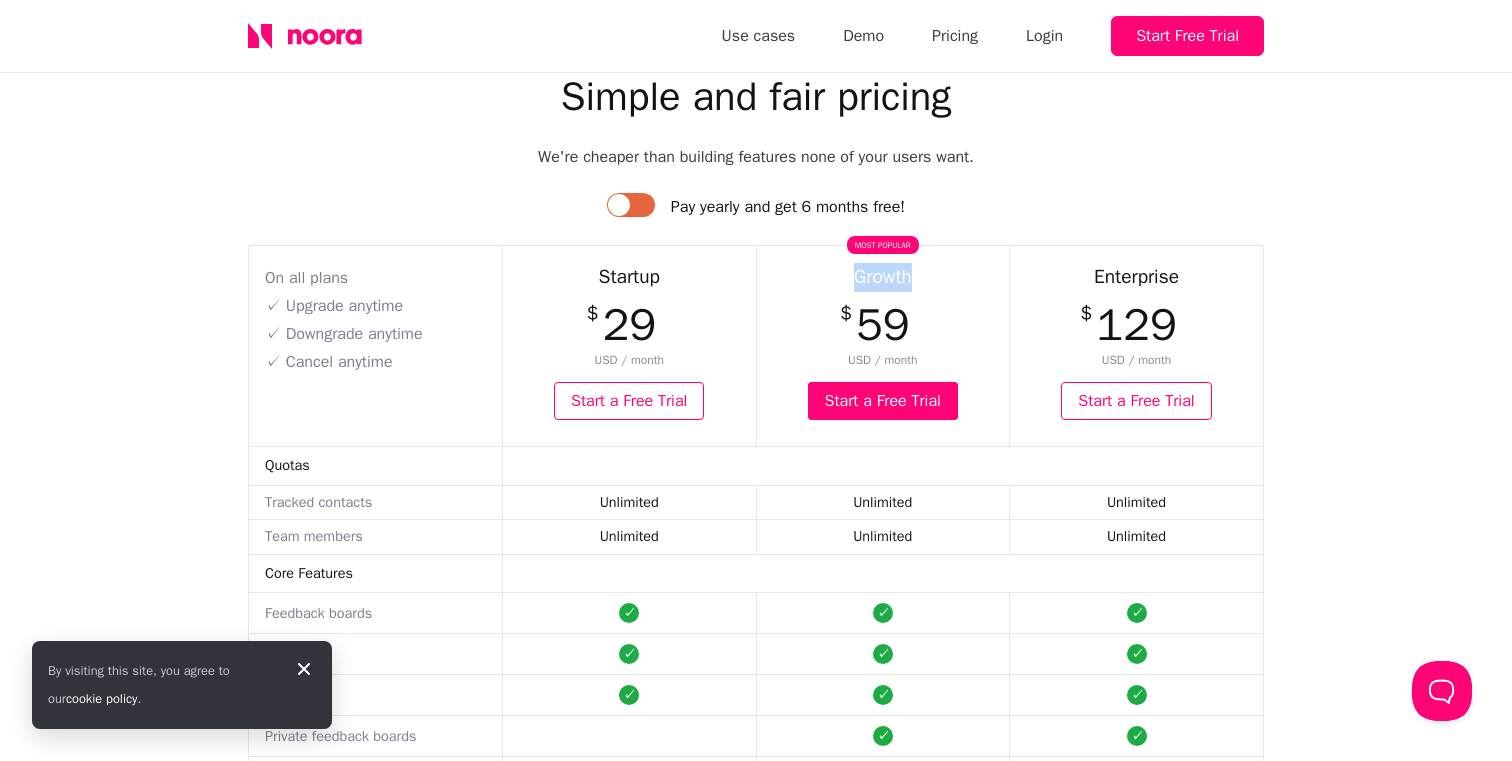 click on "Growth" at bounding box center (883, 277) 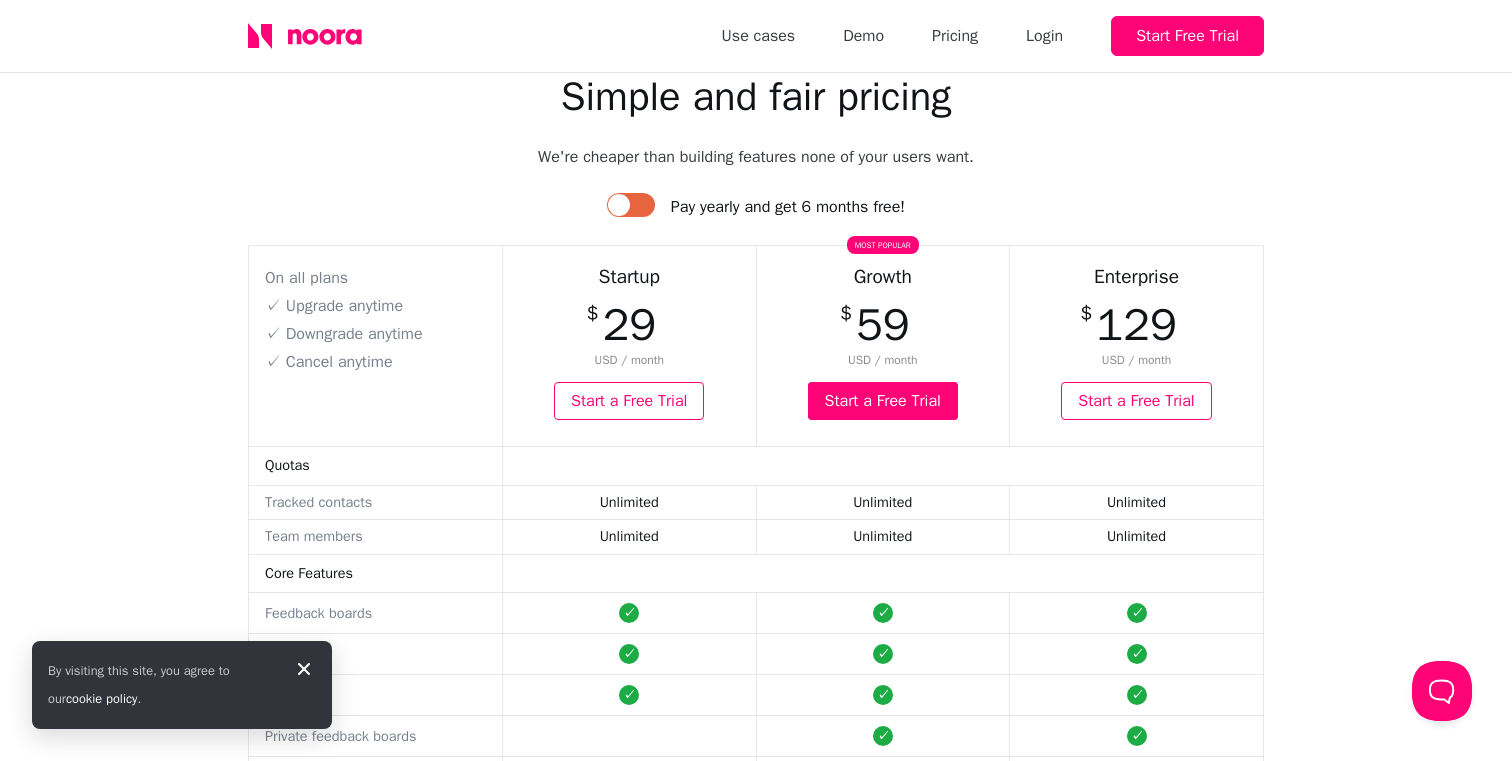 click on "Enterprise" at bounding box center [629, 277] 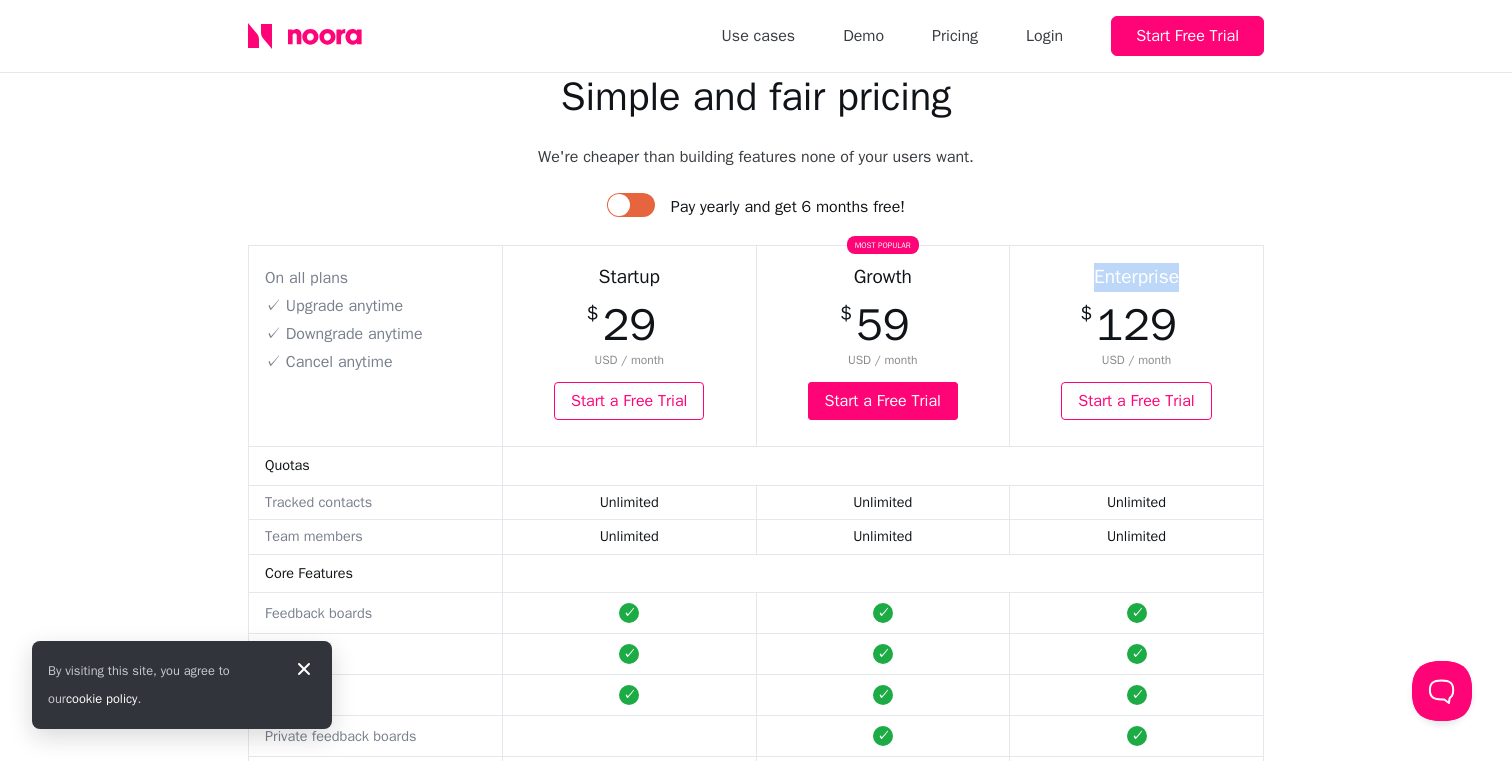 click on "Enterprise" at bounding box center (629, 277) 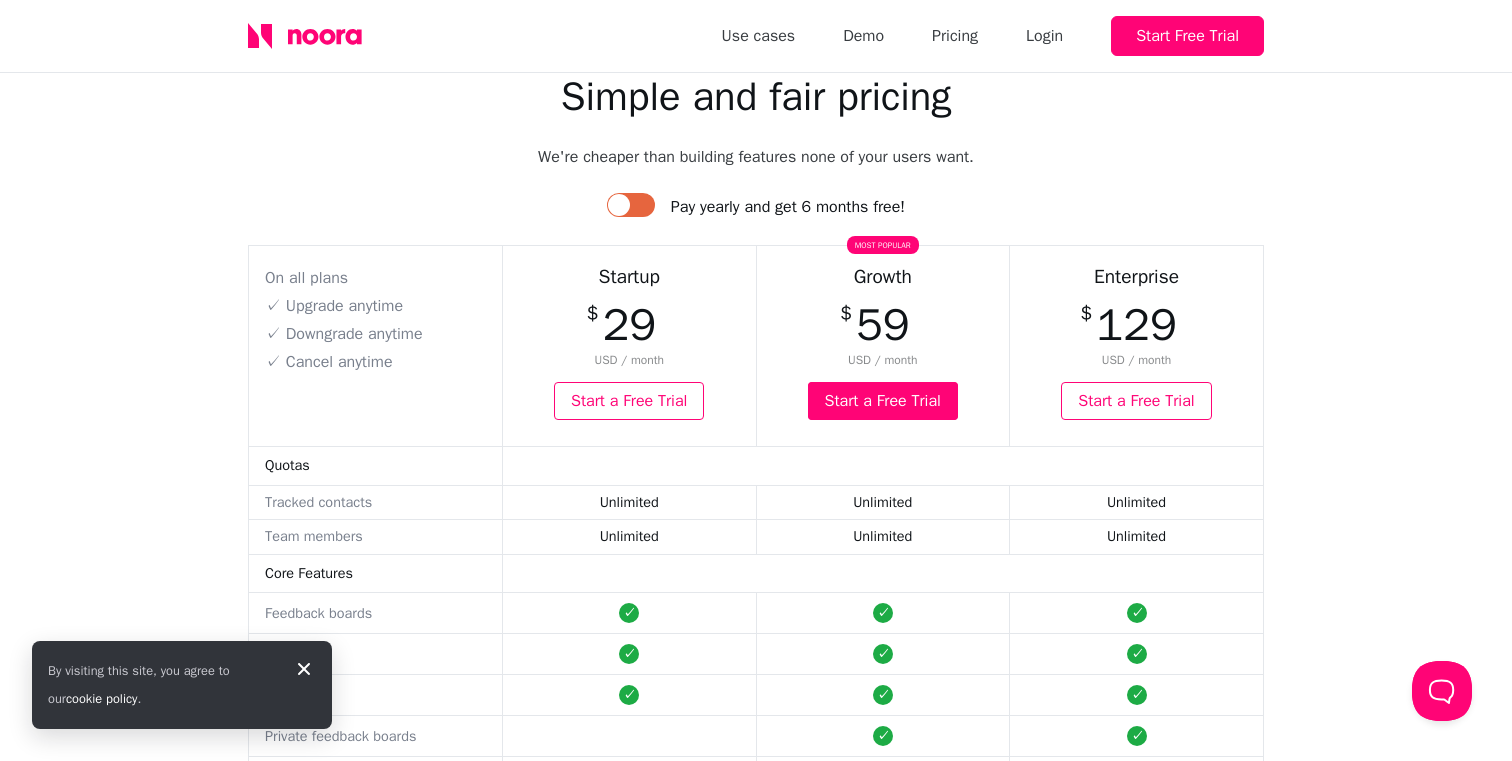 click on "129" at bounding box center [629, 325] 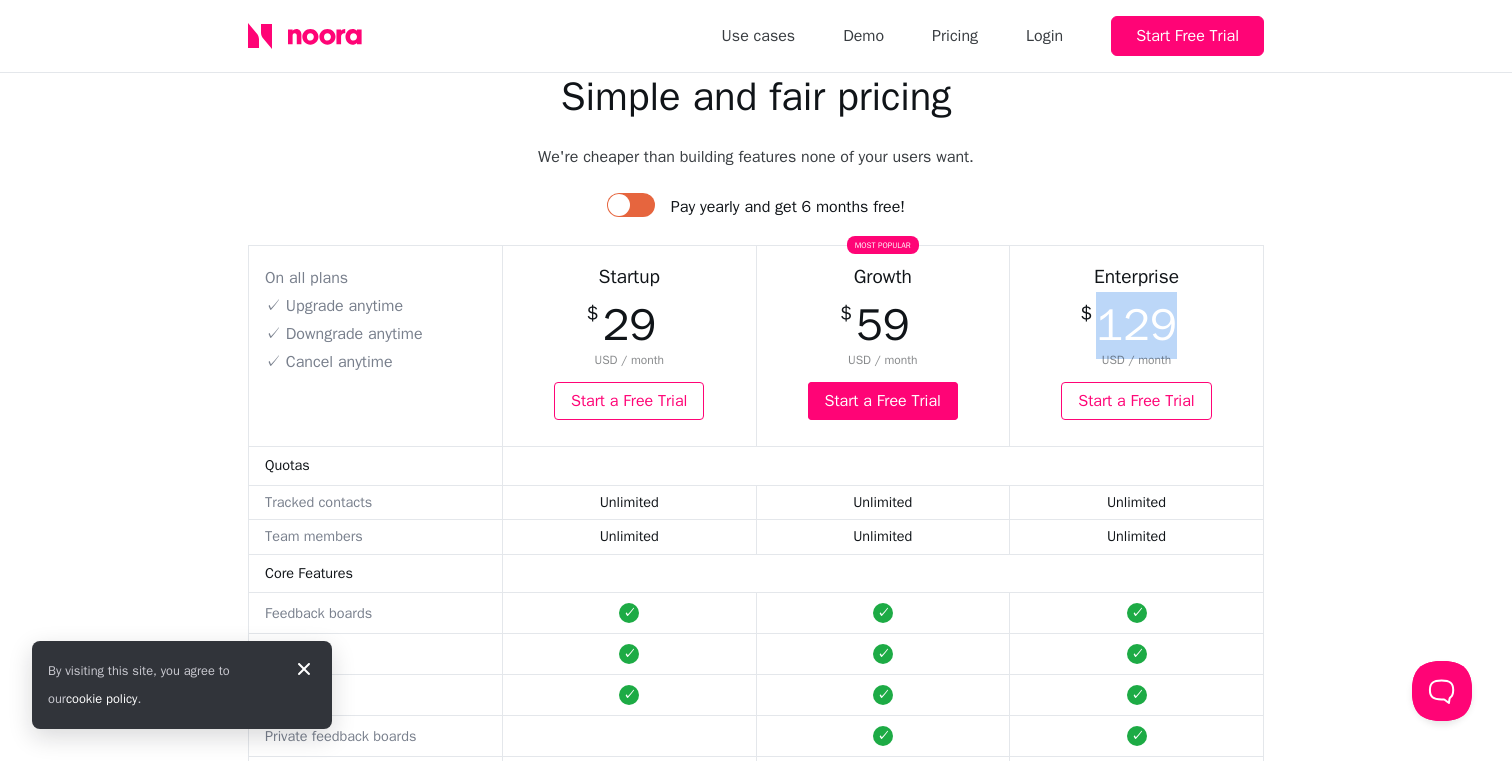 click on "129" at bounding box center (629, 325) 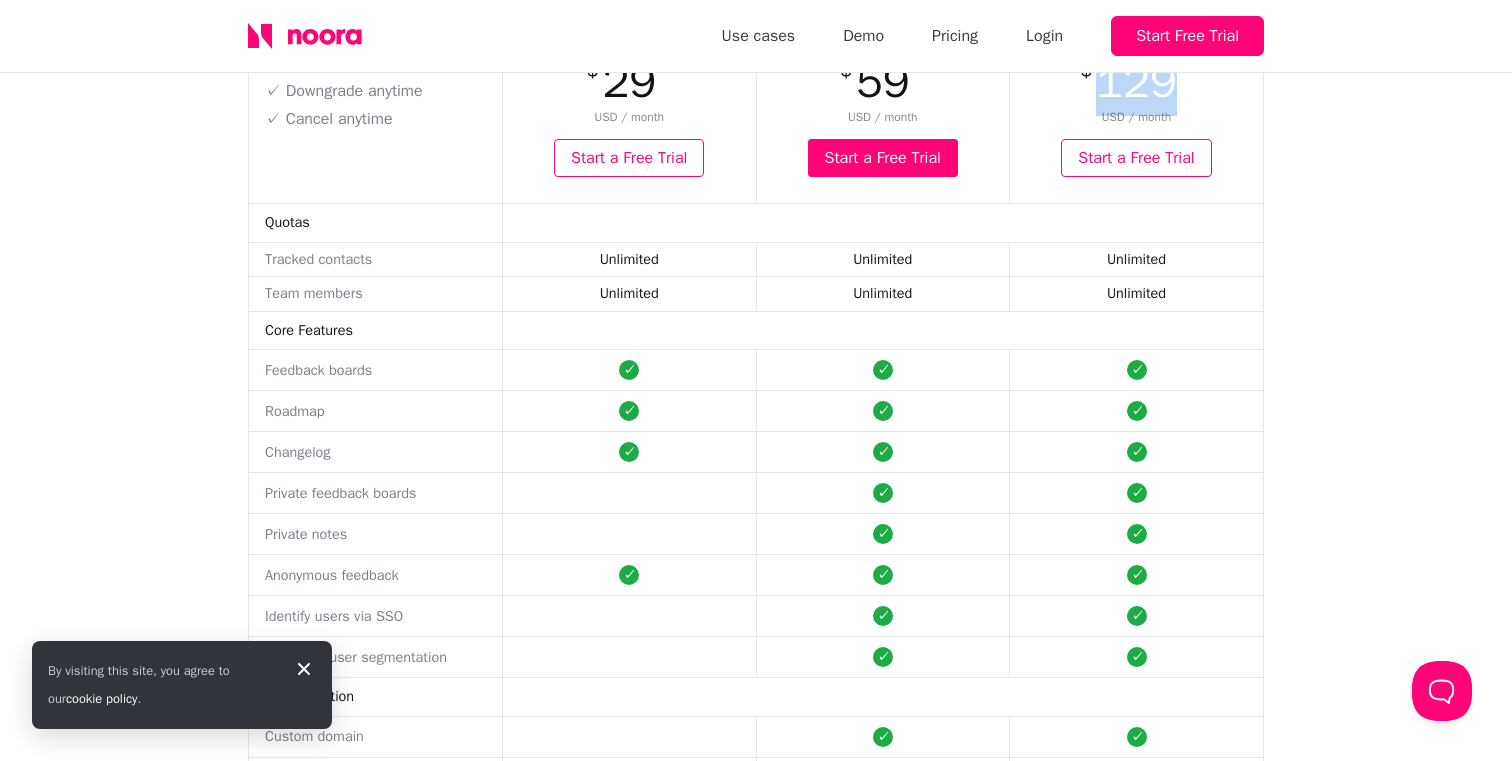 scroll, scrollTop: 319, scrollLeft: 0, axis: vertical 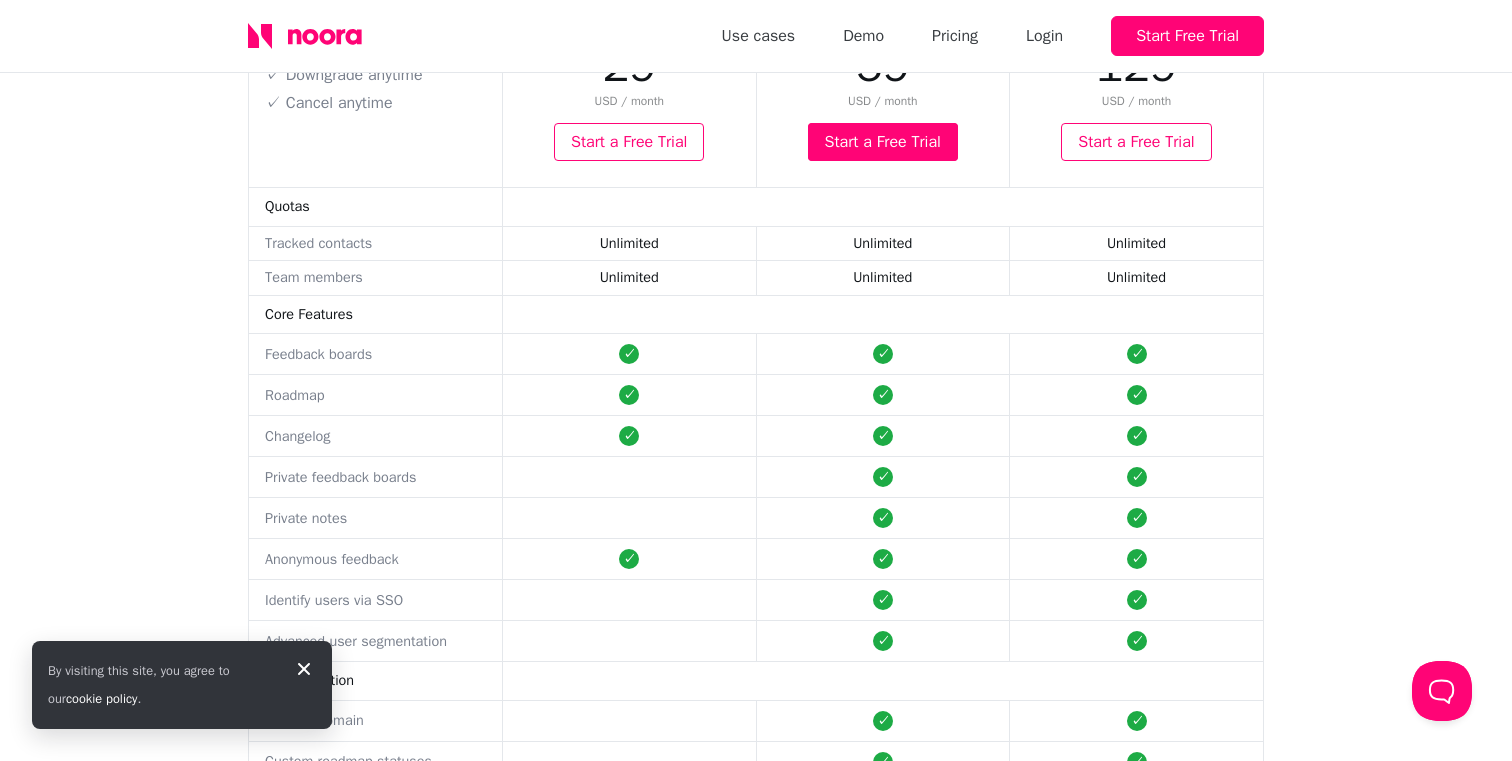click on "Unlimited" at bounding box center [630, 243] 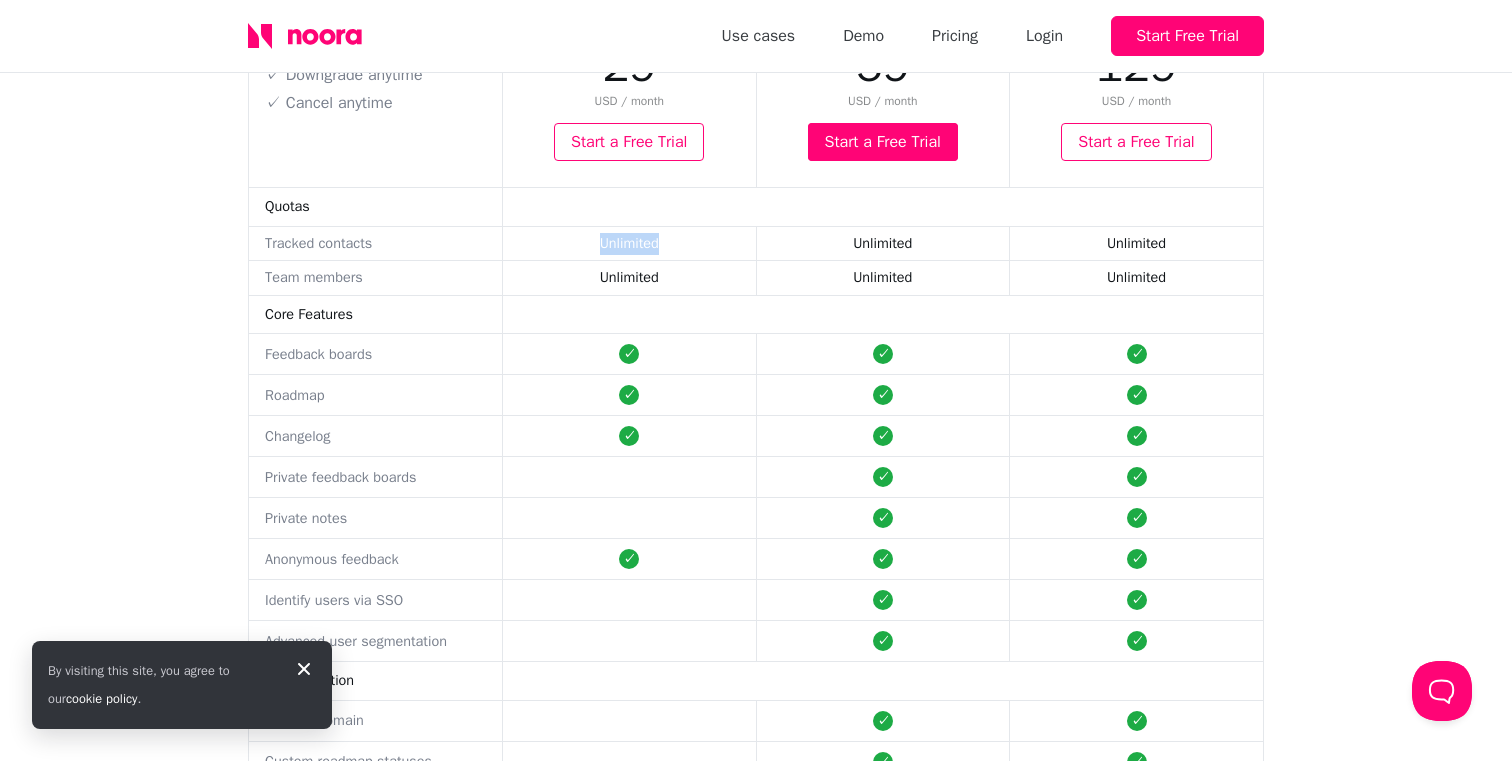 click on "Unlimited" at bounding box center (630, 243) 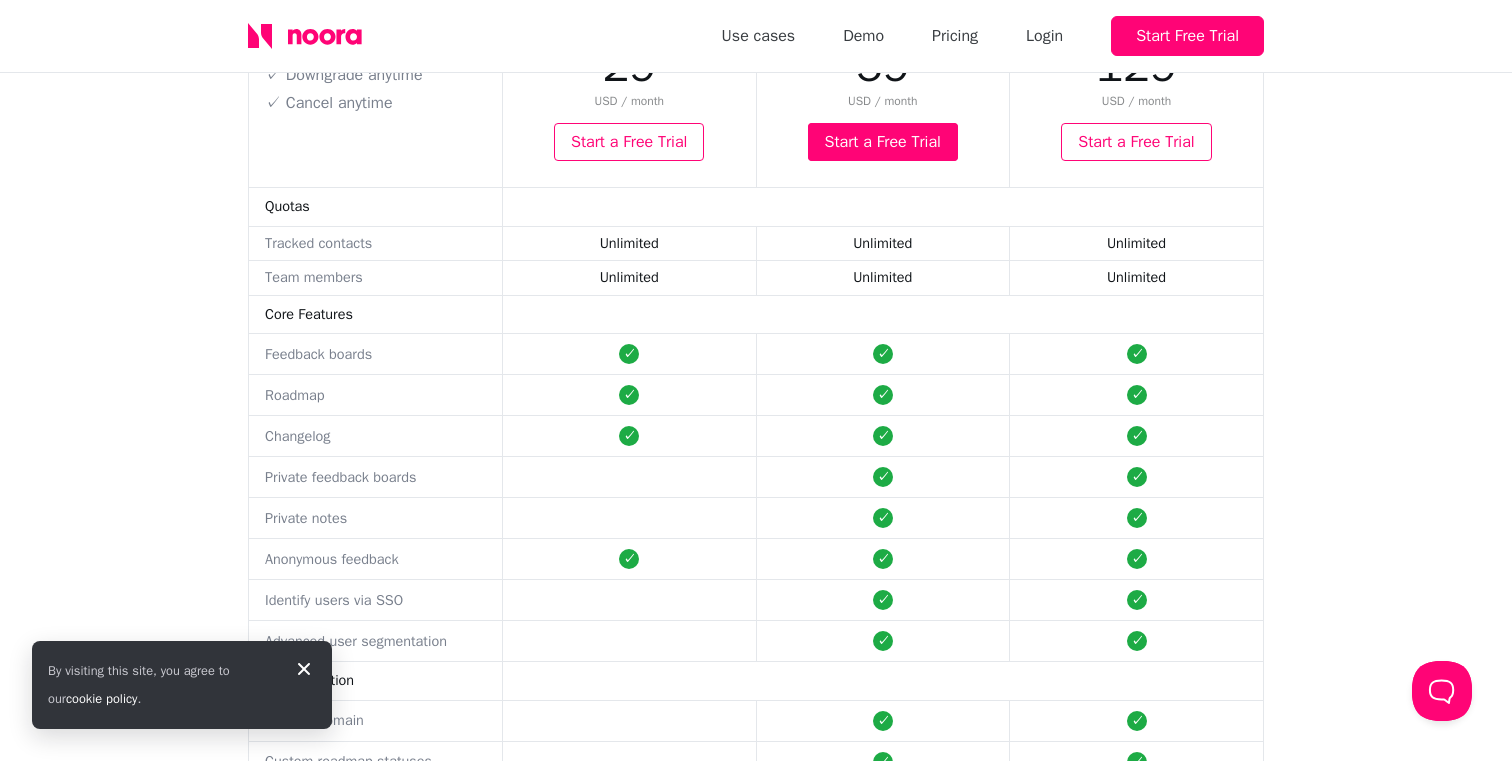 scroll, scrollTop: 2874, scrollLeft: 0, axis: vertical 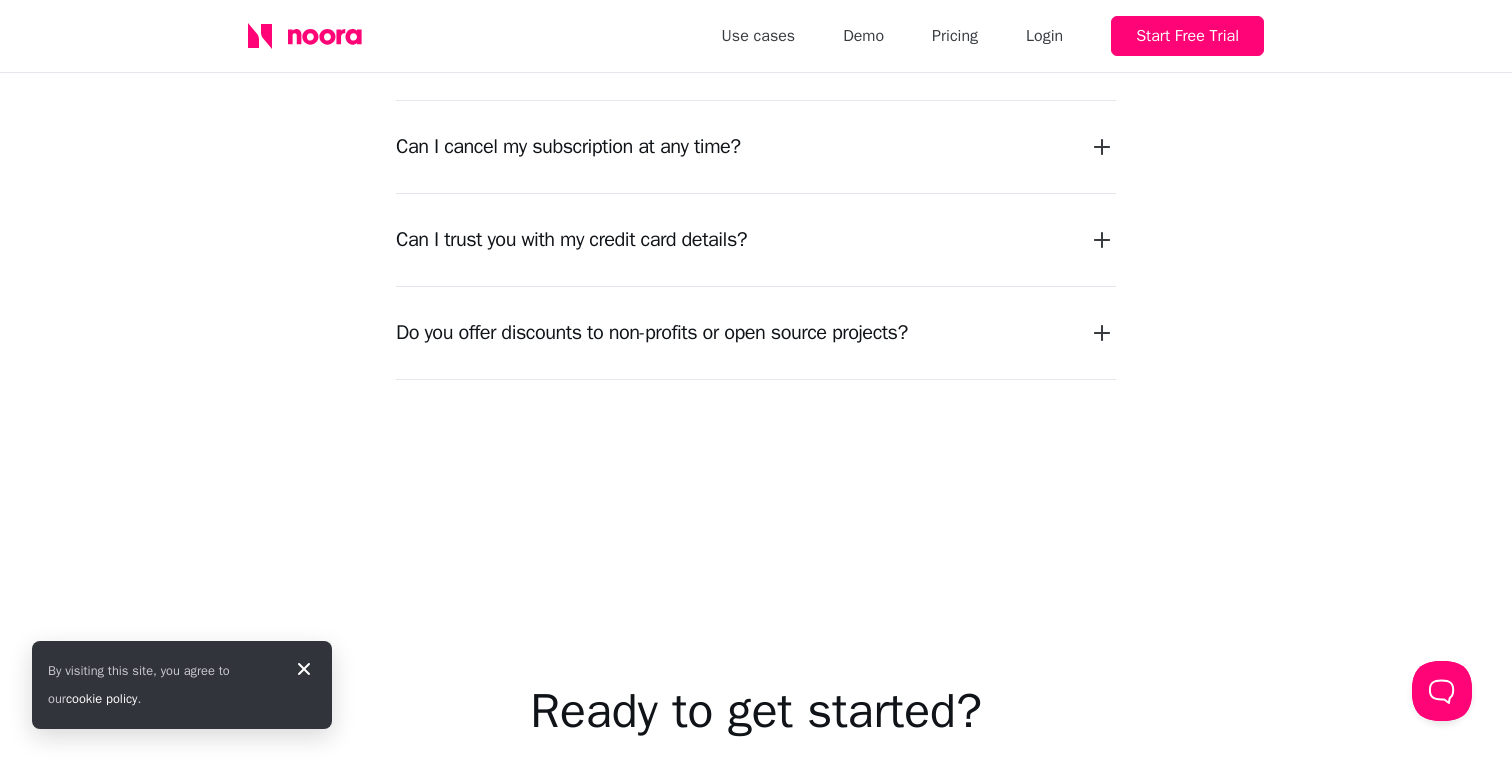 click on "Do you offer discounts to non-profits or open source projects?" at bounding box center [756, -39] 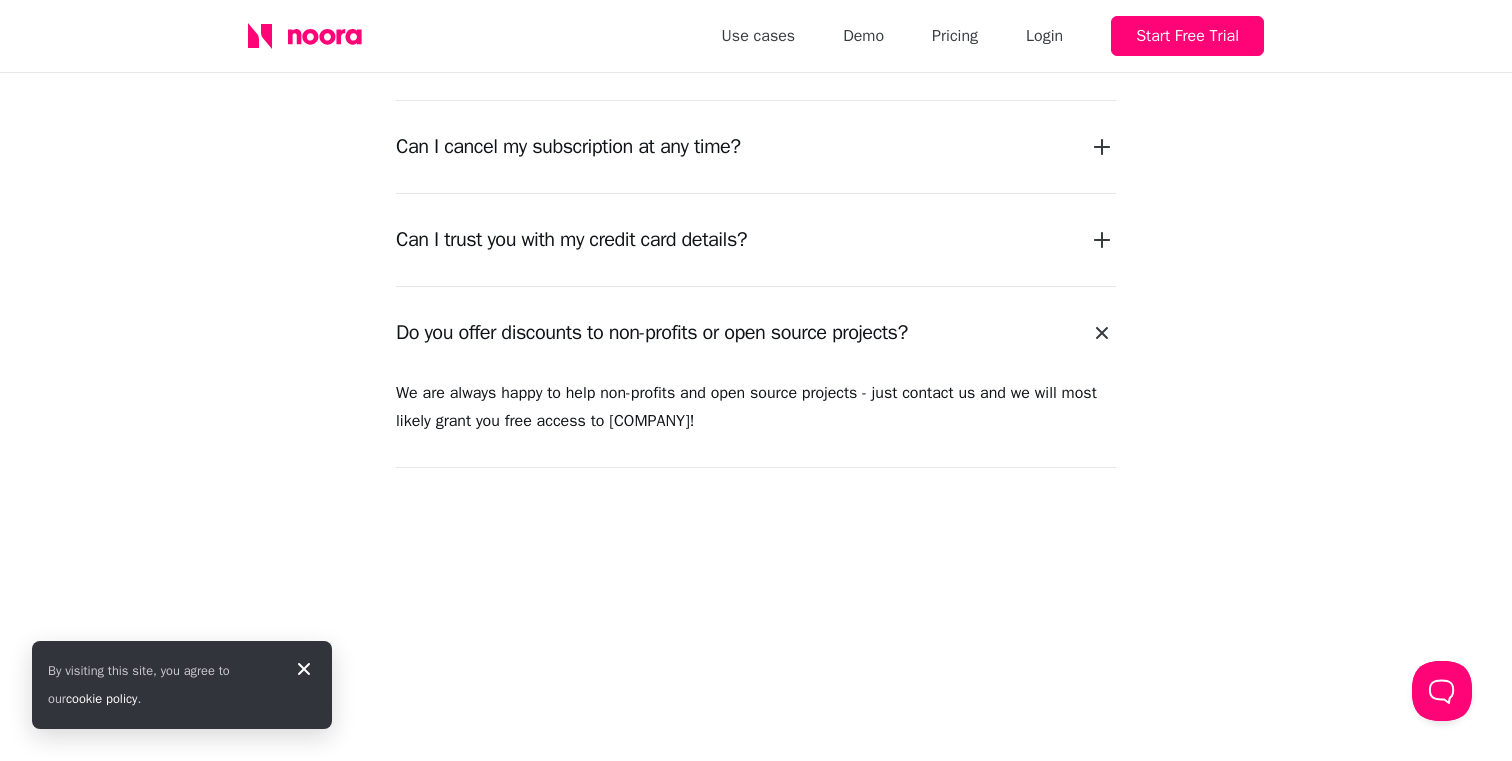 click on "Do you offer discounts to non-profits or open source projects?" at bounding box center (756, 333) 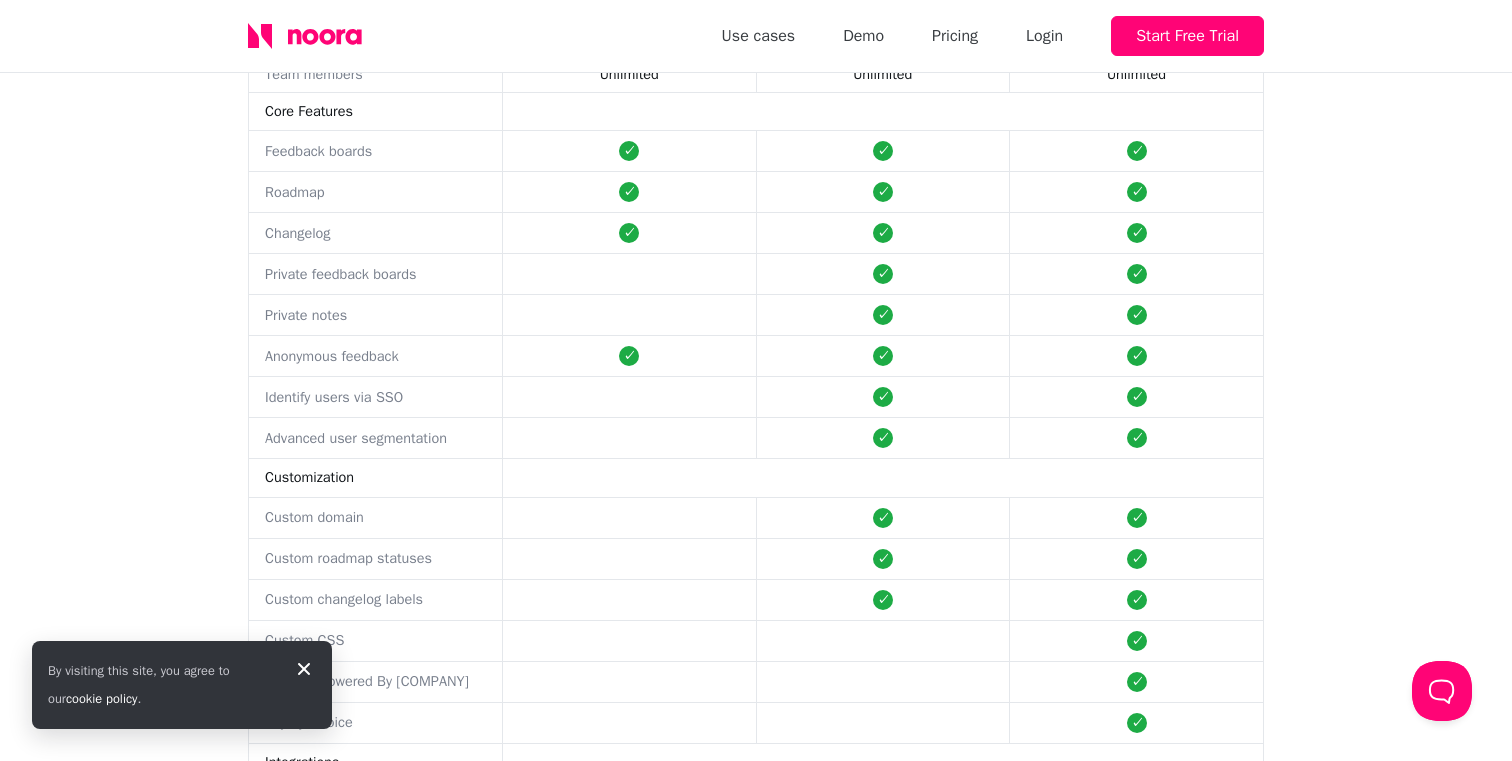scroll, scrollTop: 475, scrollLeft: 0, axis: vertical 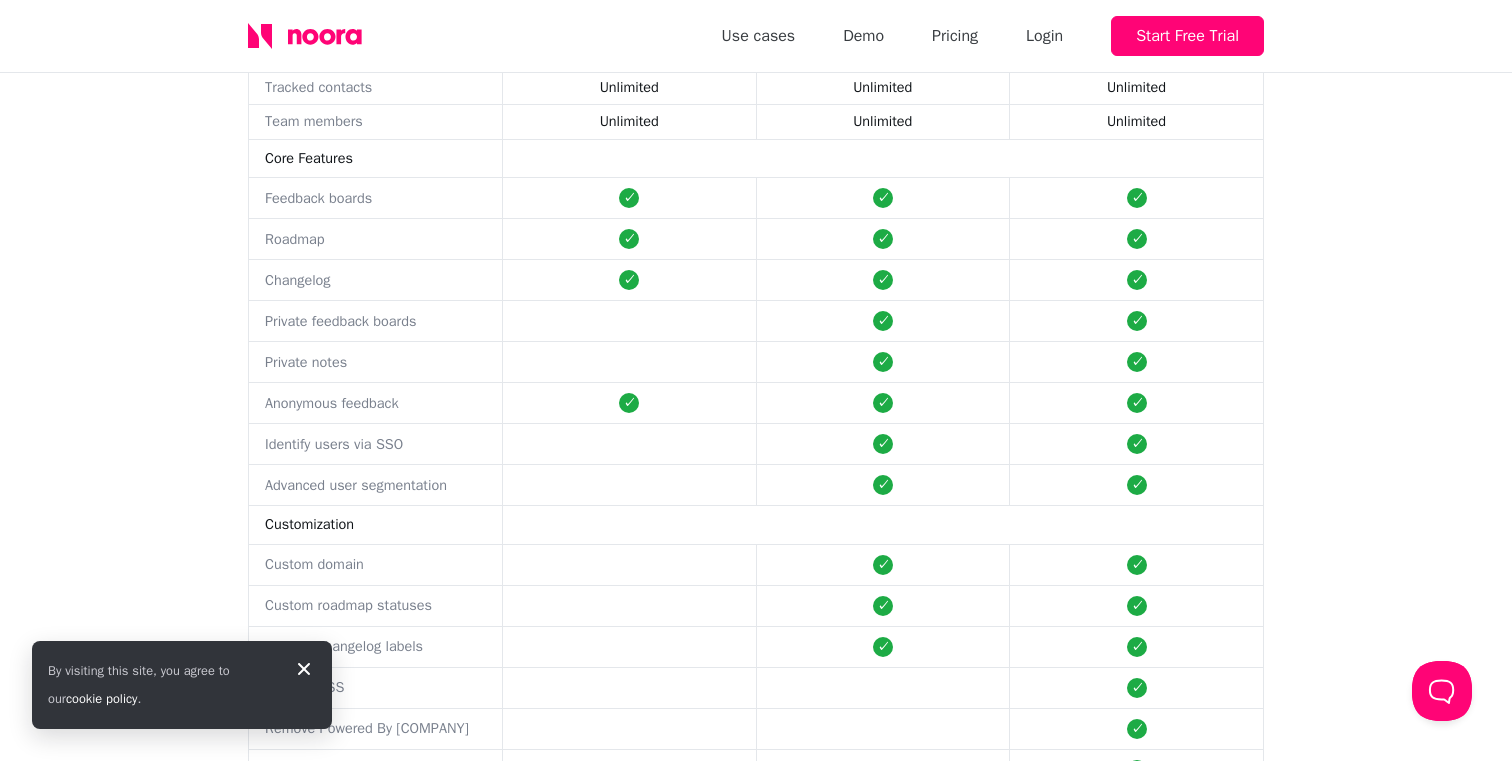 click on "Private notes" at bounding box center [376, 87] 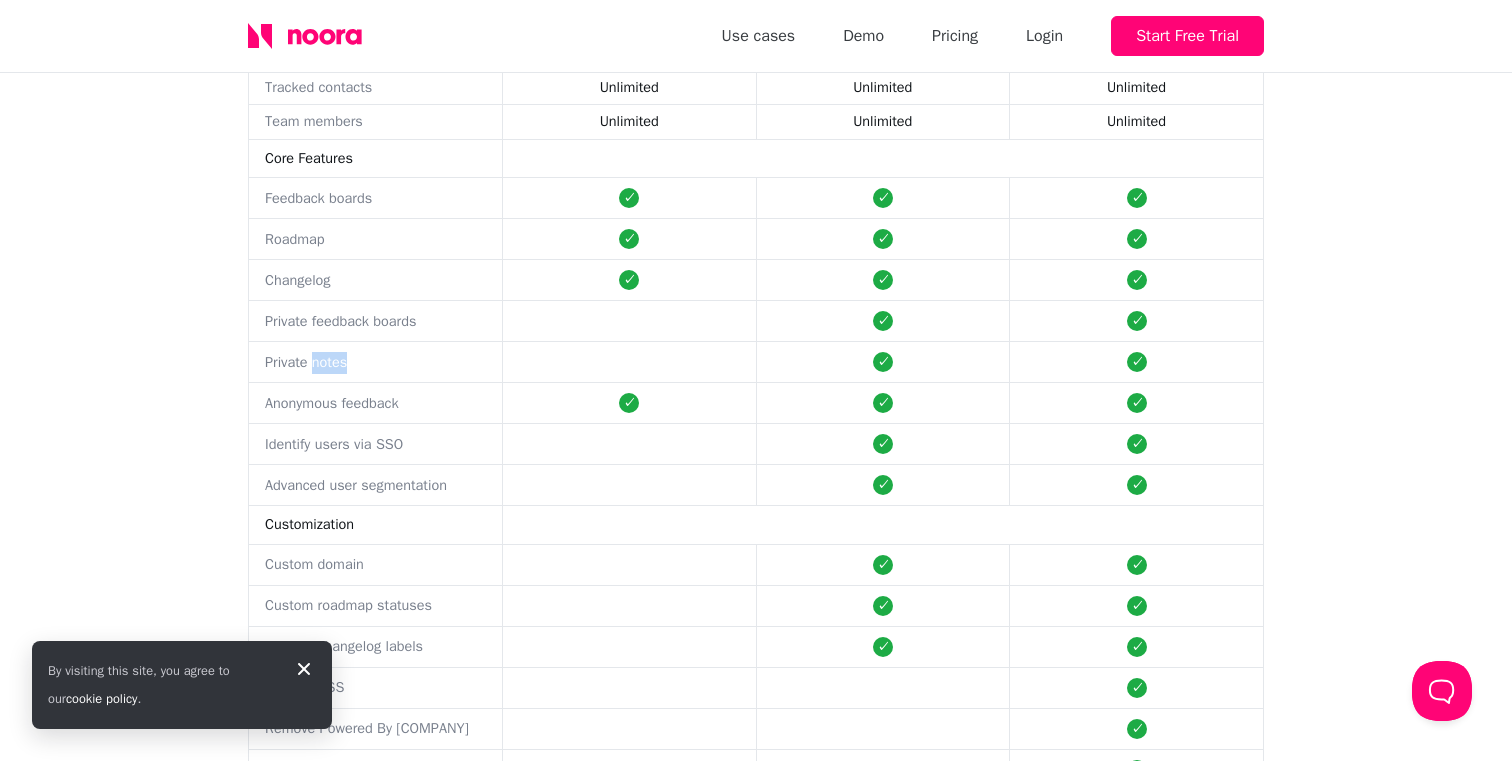 click on "Anonymous feedback" at bounding box center [376, 87] 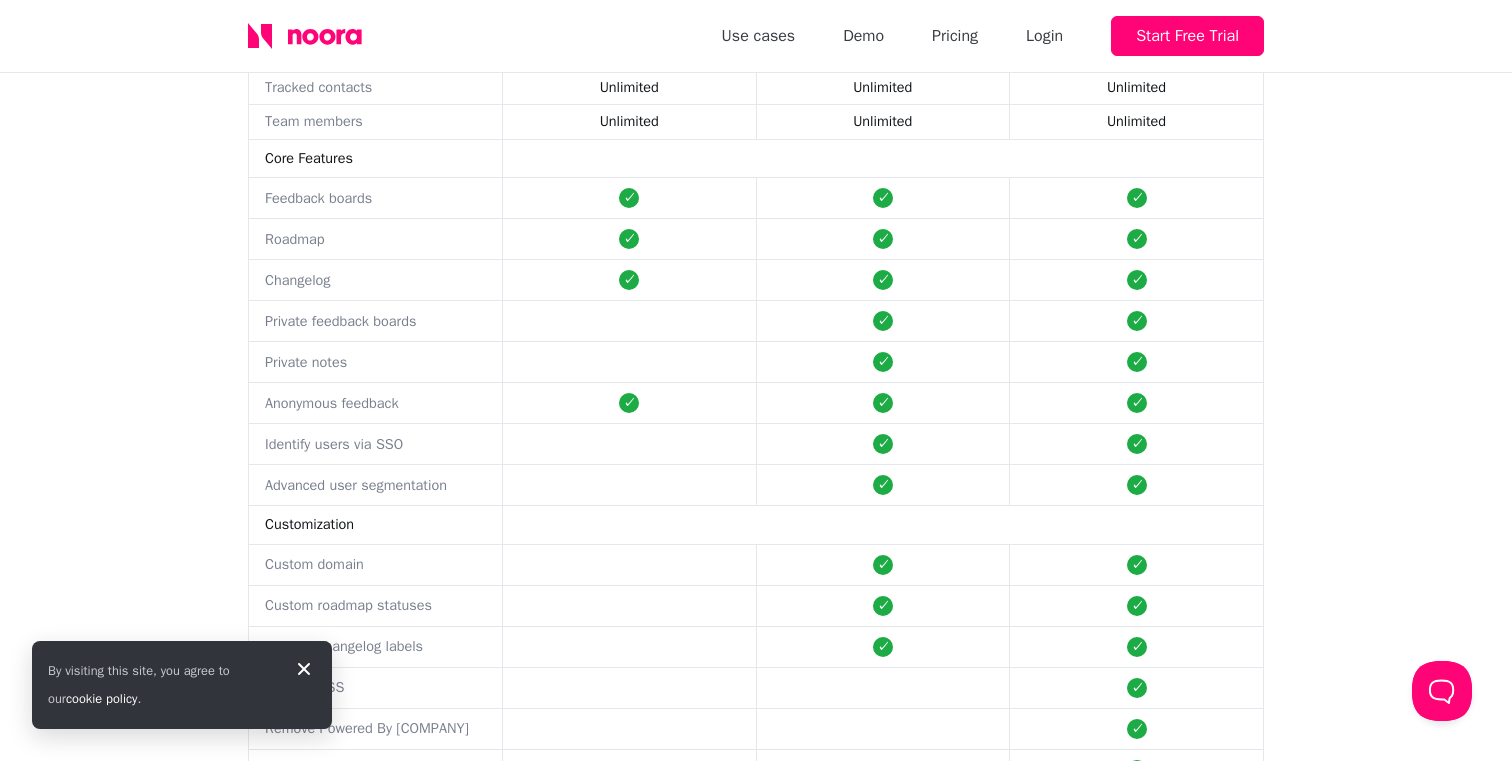 click on "Anonymous feedback" at bounding box center (376, 87) 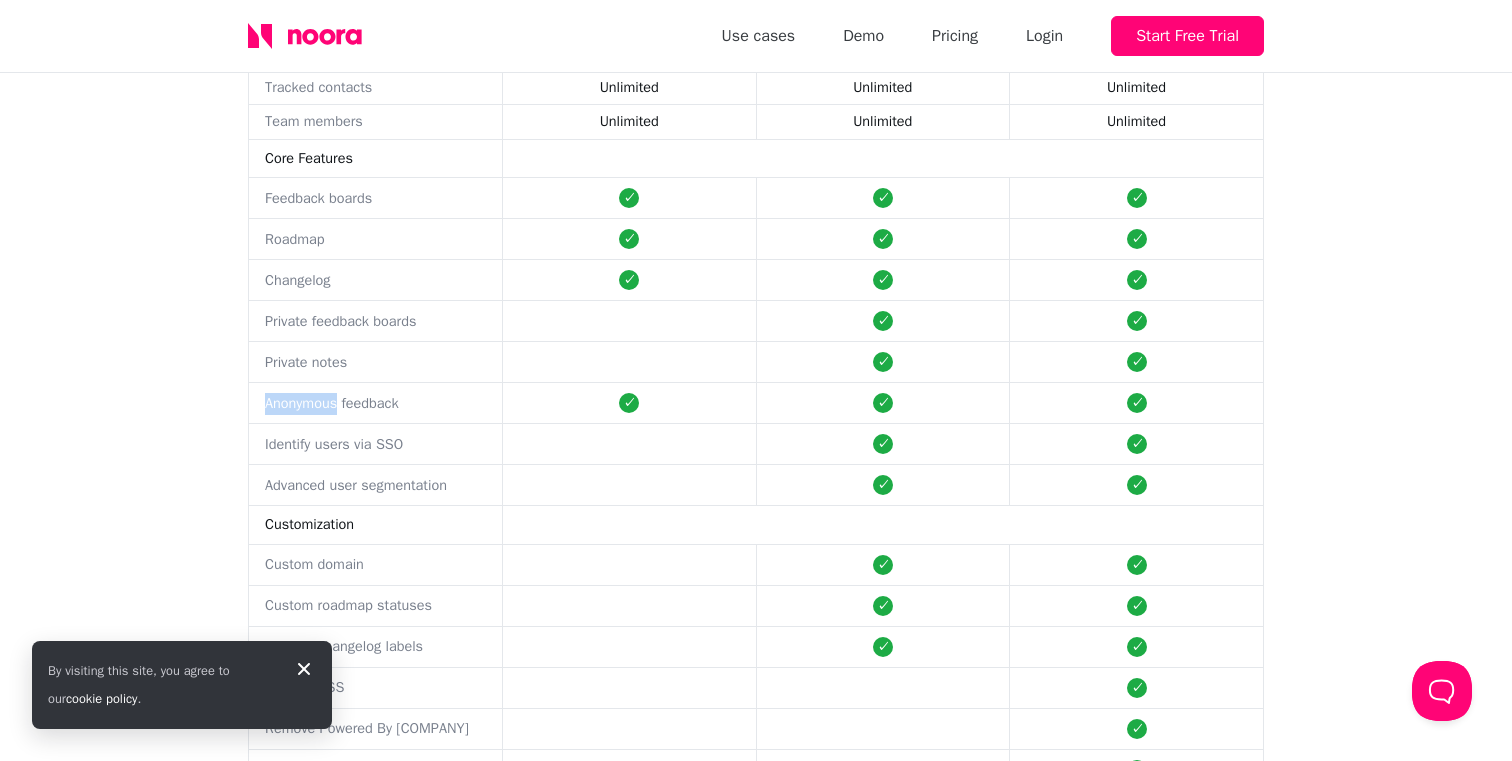 click on "Identify users via SSO" at bounding box center [376, 87] 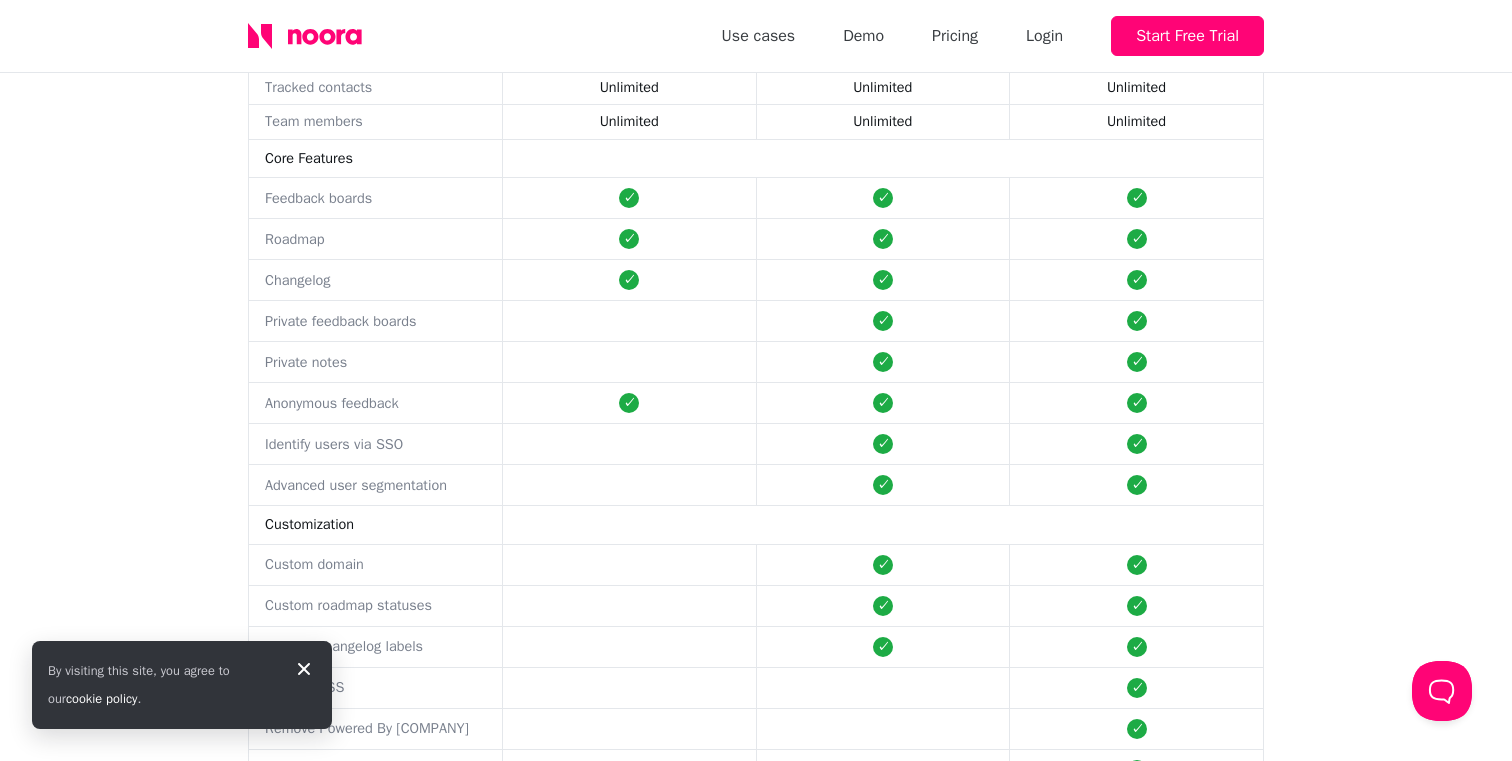 click on "Identify users via SSO" at bounding box center (376, 87) 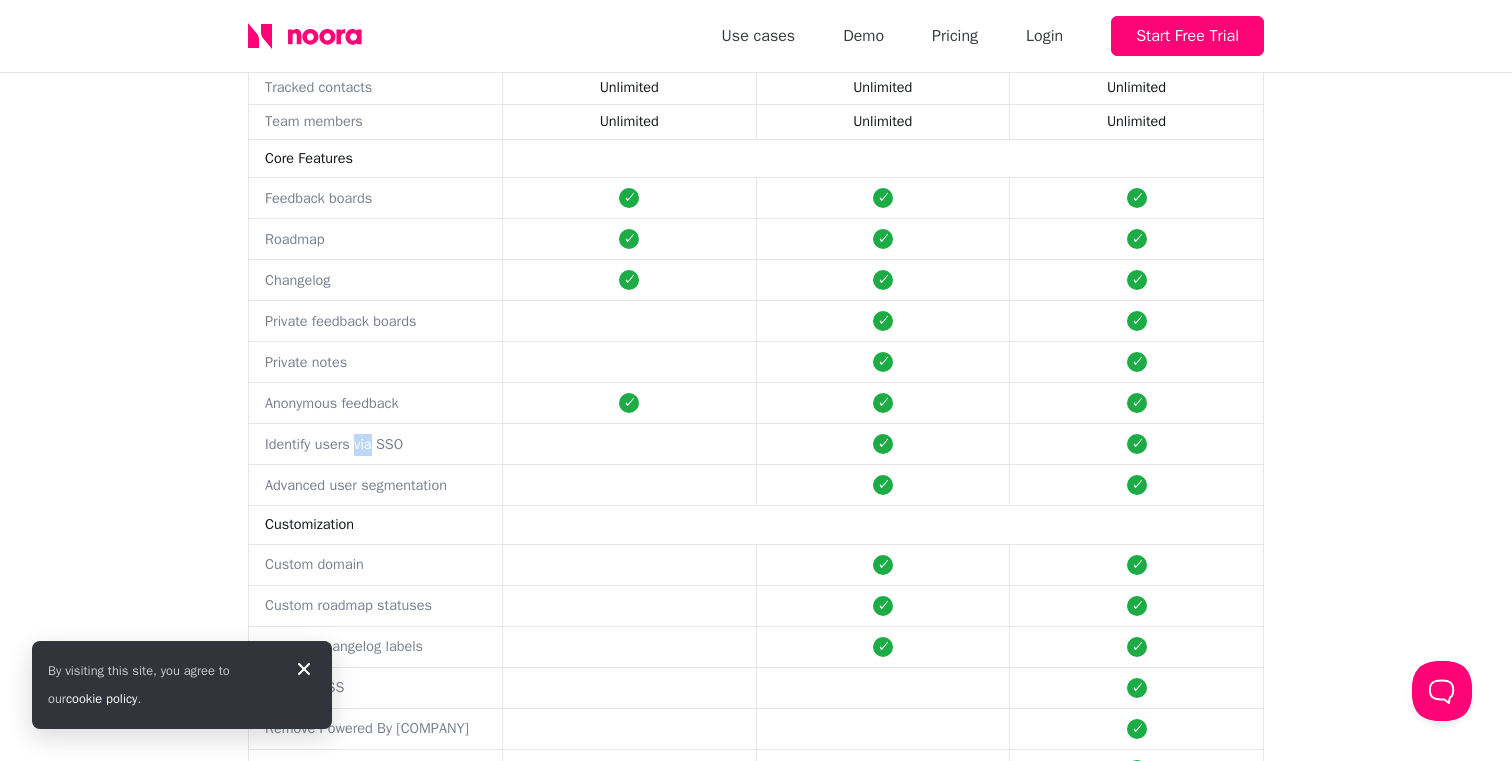click on "Customization" at bounding box center [376, 50] 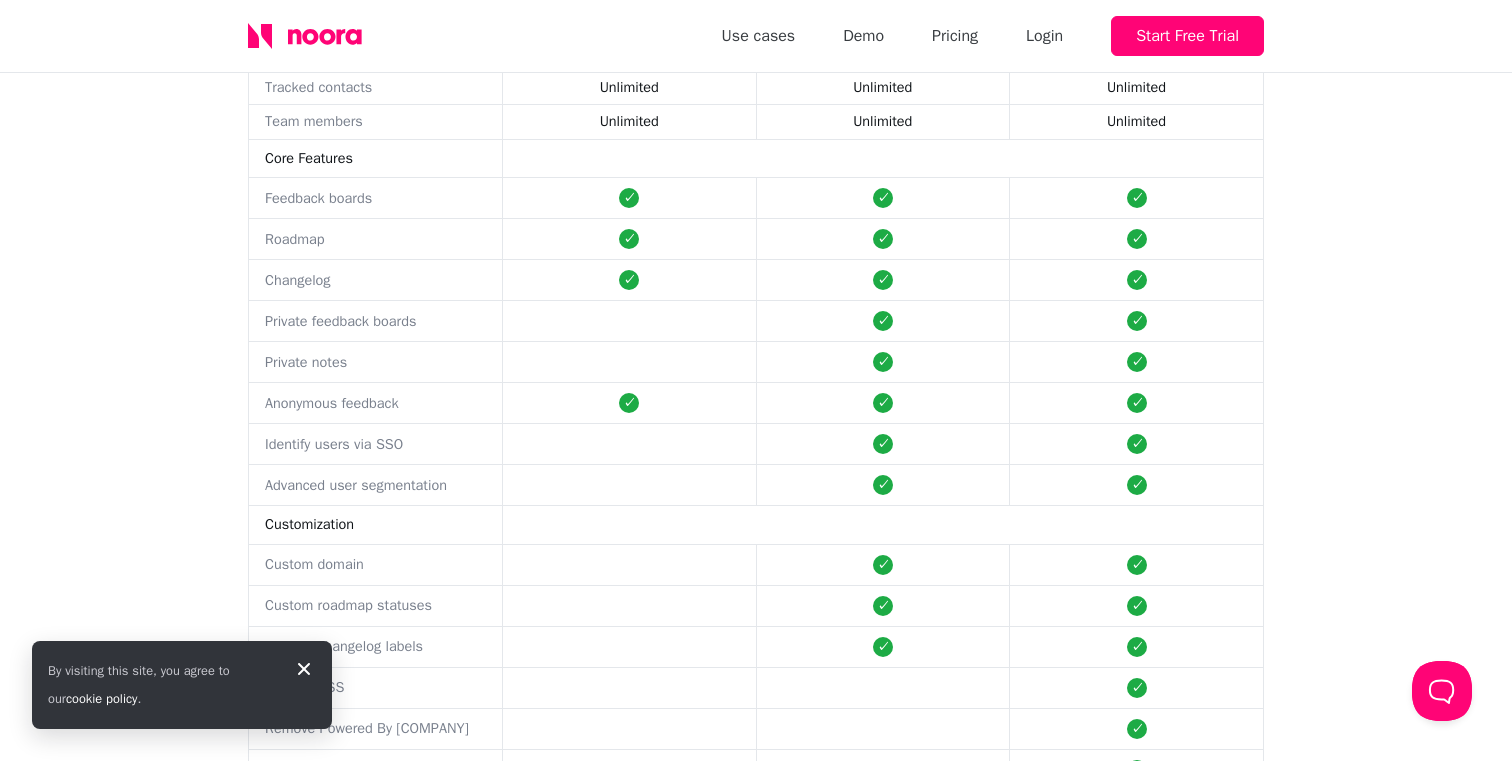 click on "By visiting this site, you agree to our cookie policy." at bounding box center (182, 685) 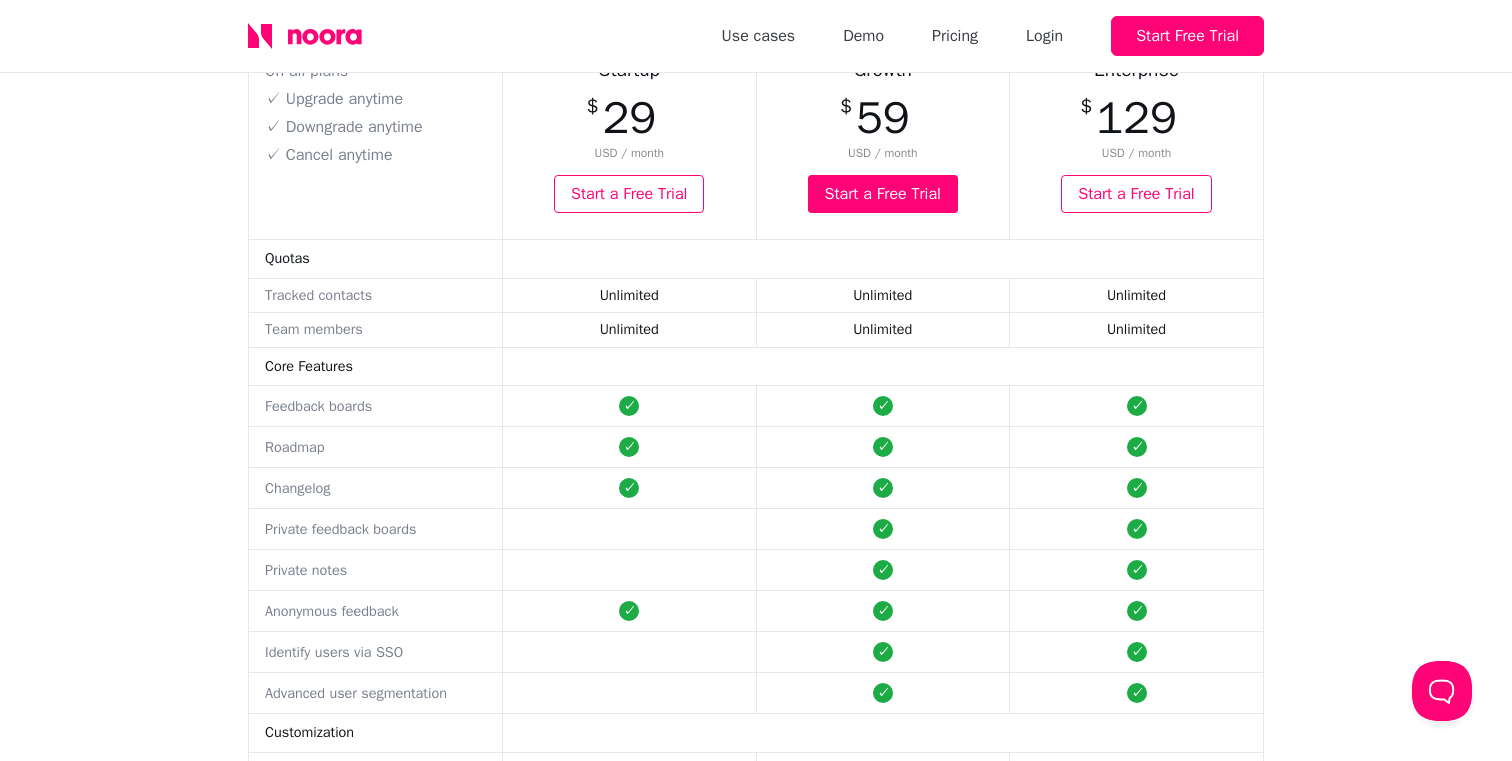 scroll, scrollTop: 272, scrollLeft: 0, axis: vertical 